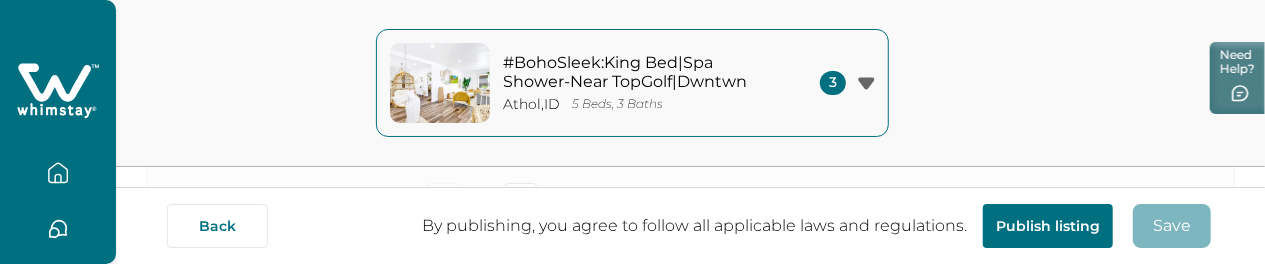 scroll, scrollTop: 400, scrollLeft: 0, axis: vertical 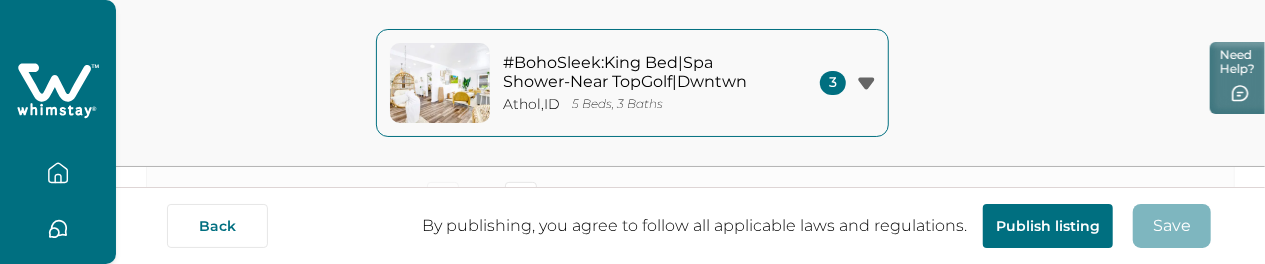 click 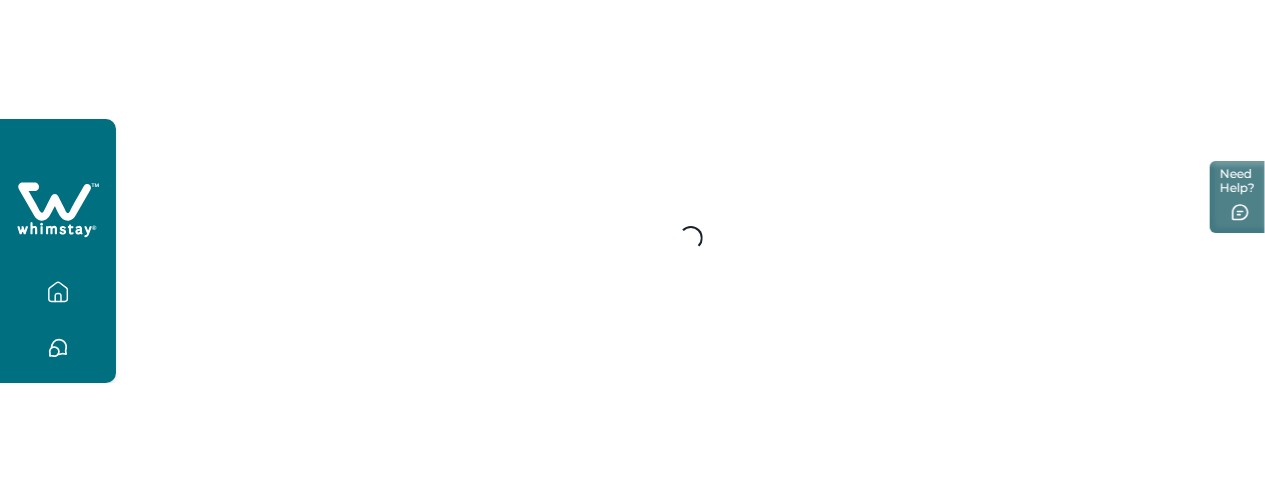 scroll, scrollTop: 0, scrollLeft: 0, axis: both 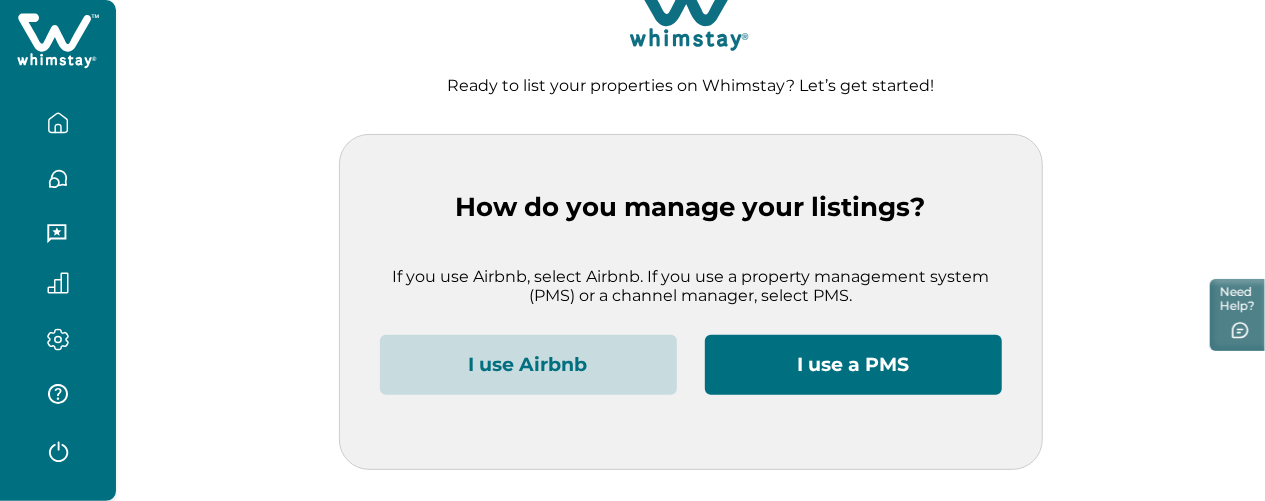 click at bounding box center [58, 159] 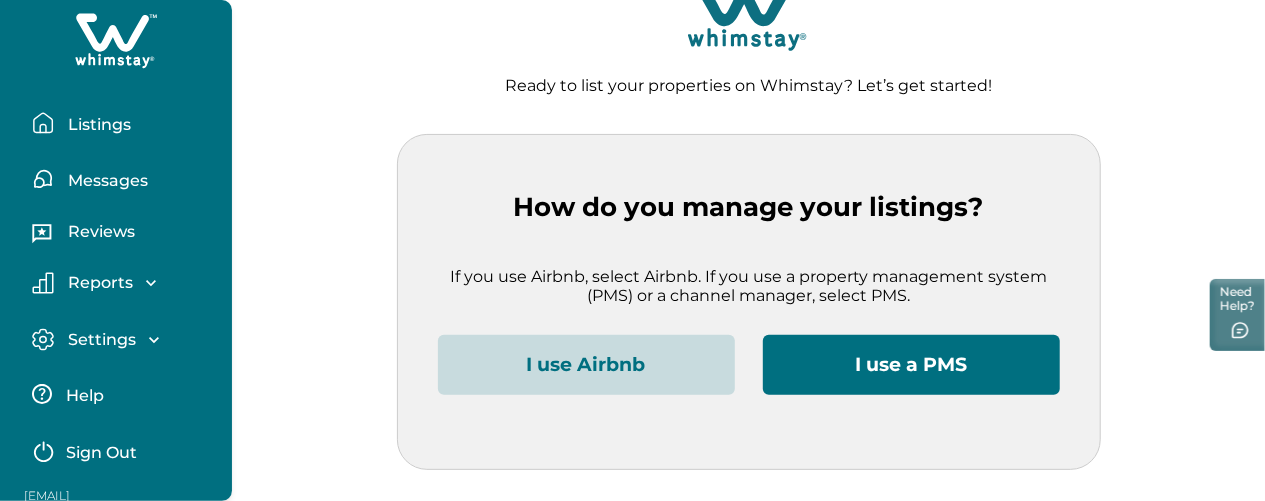click 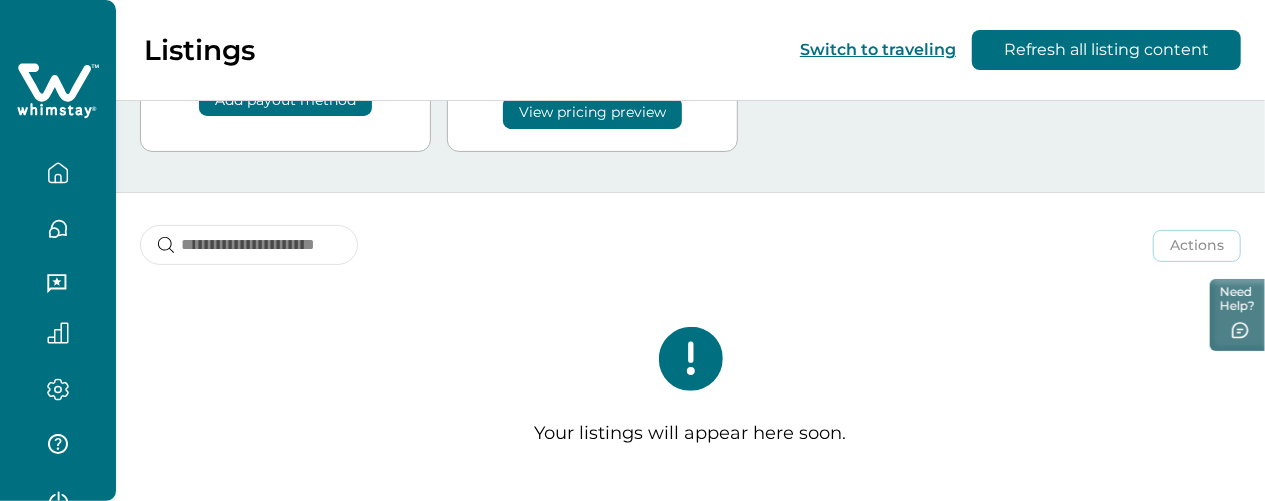 scroll, scrollTop: 149, scrollLeft: 0, axis: vertical 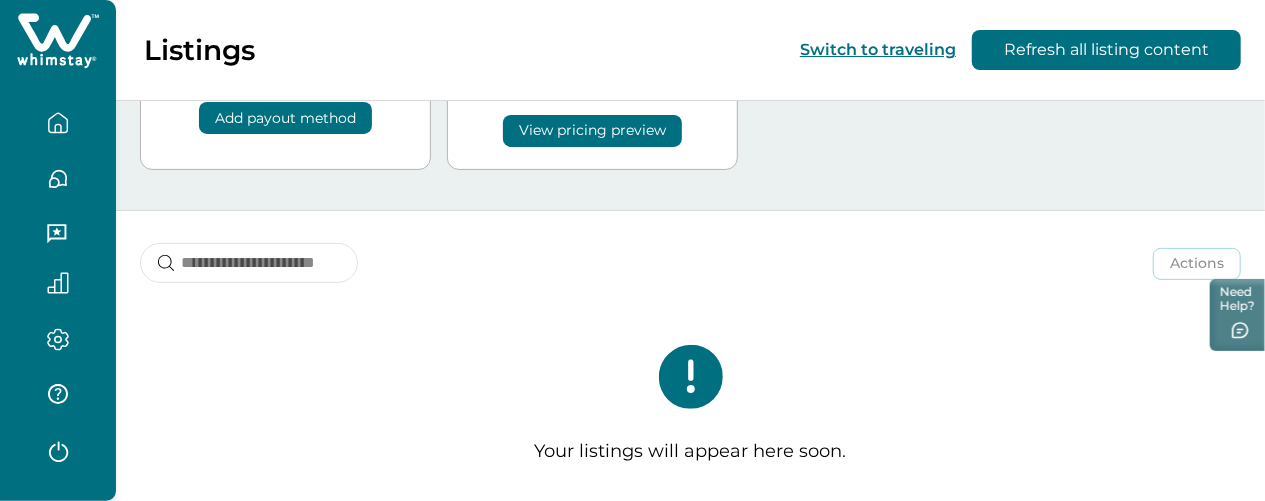 click 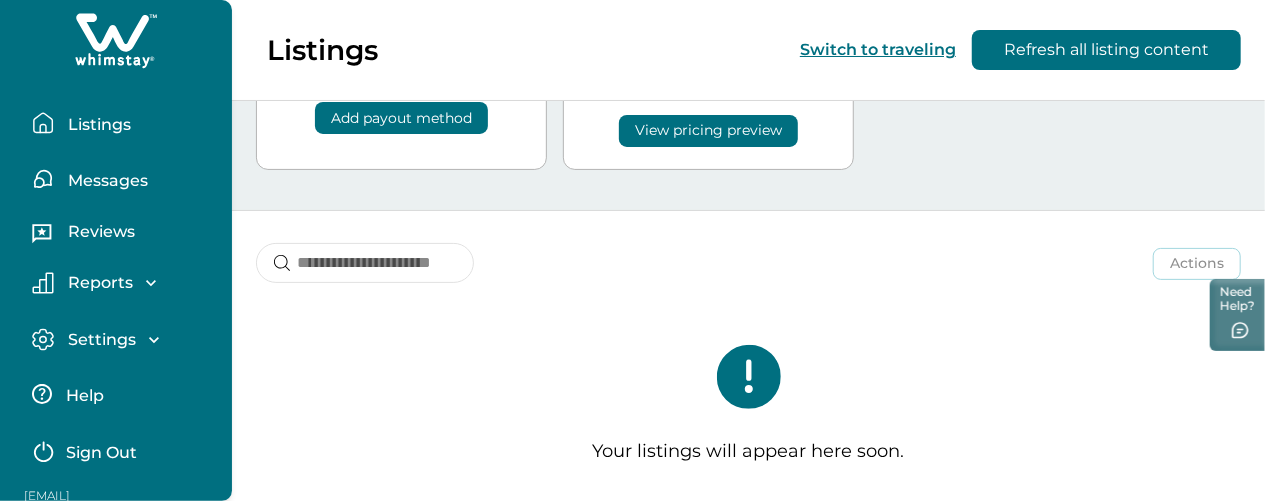 click on "Sign Out" at bounding box center [101, 453] 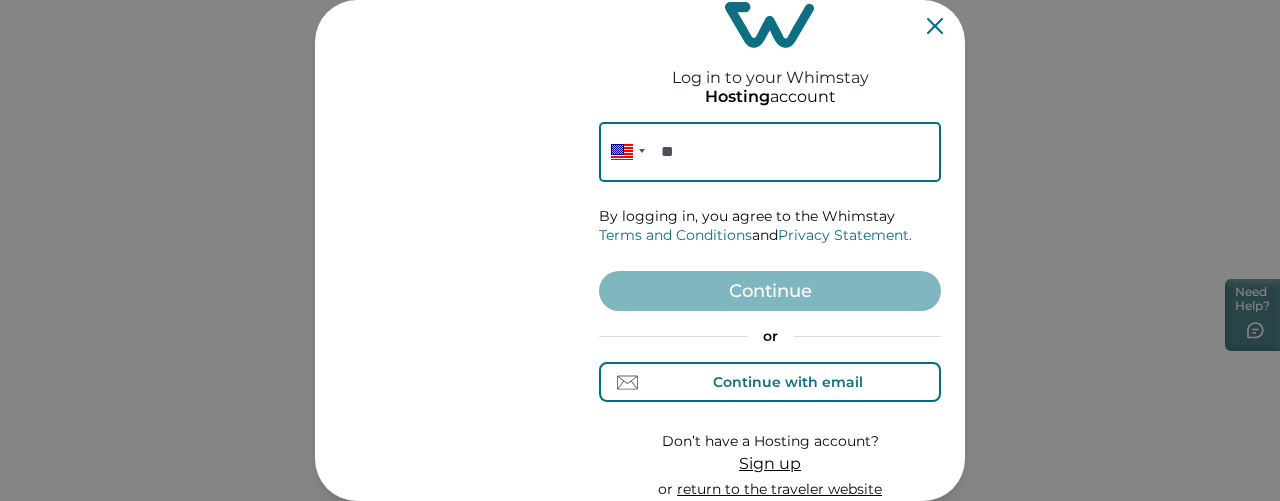 click on "Continue with email" at bounding box center [788, 382] 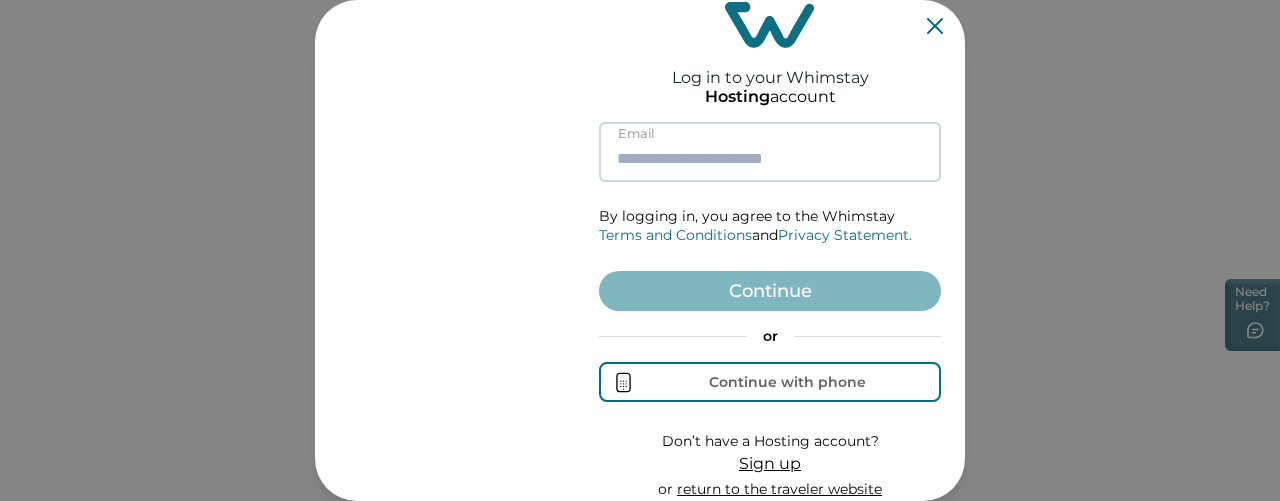 click at bounding box center (770, 152) 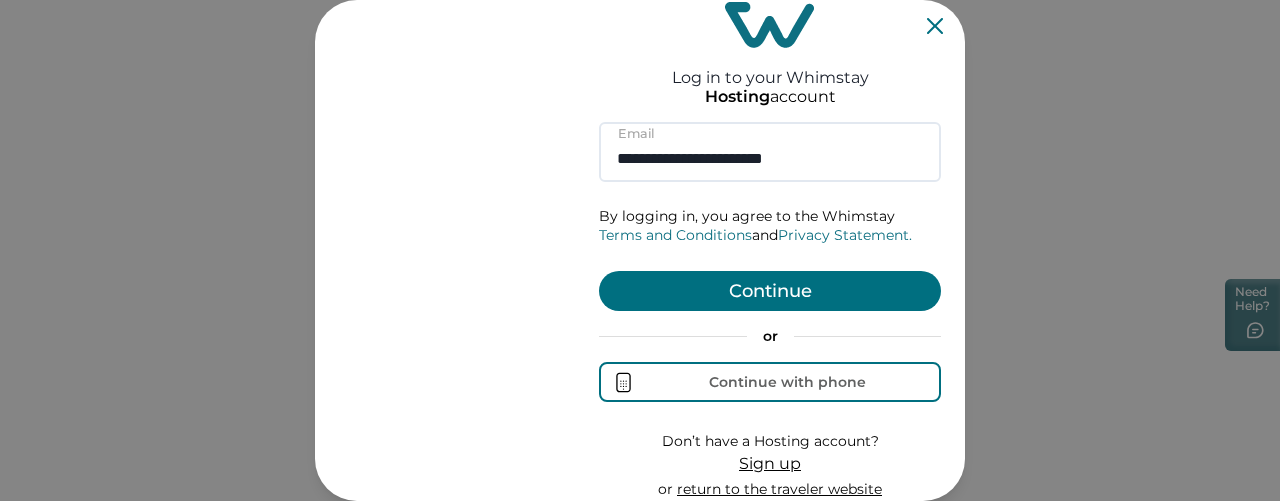 type on "**********" 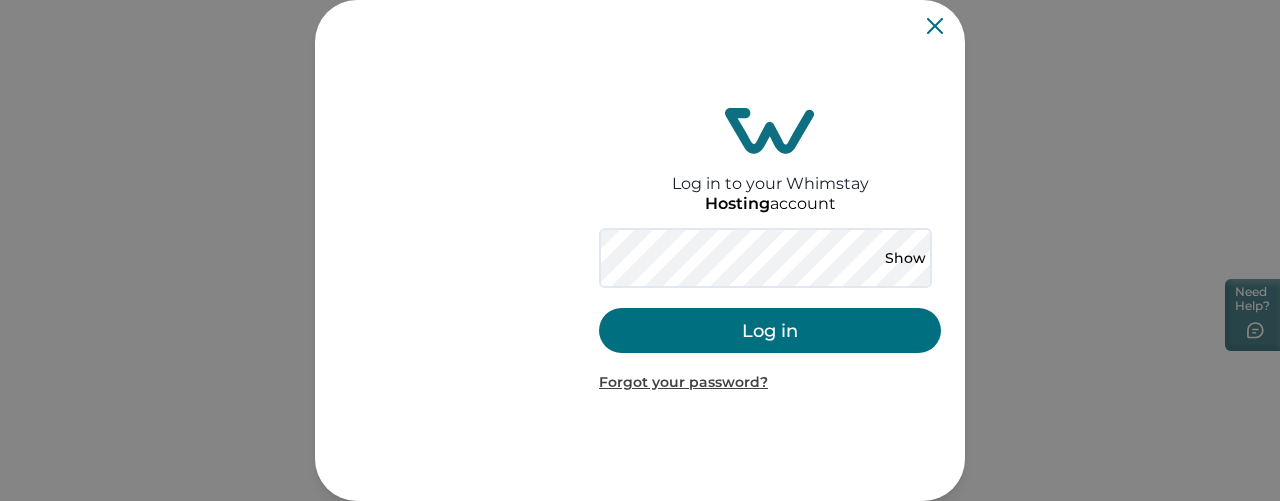 click on "Log in" at bounding box center [770, 330] 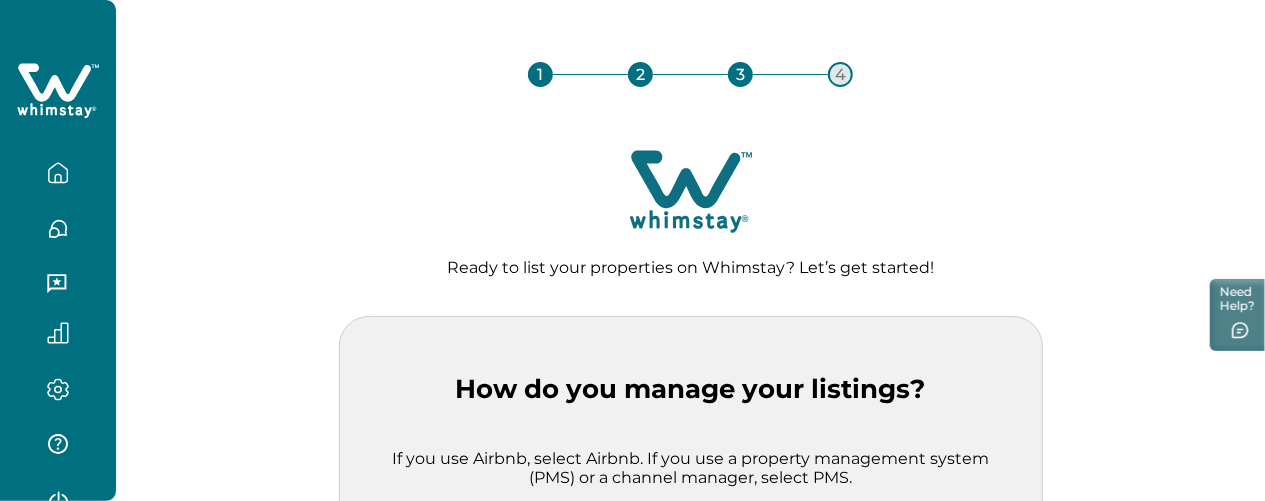 scroll, scrollTop: 182, scrollLeft: 0, axis: vertical 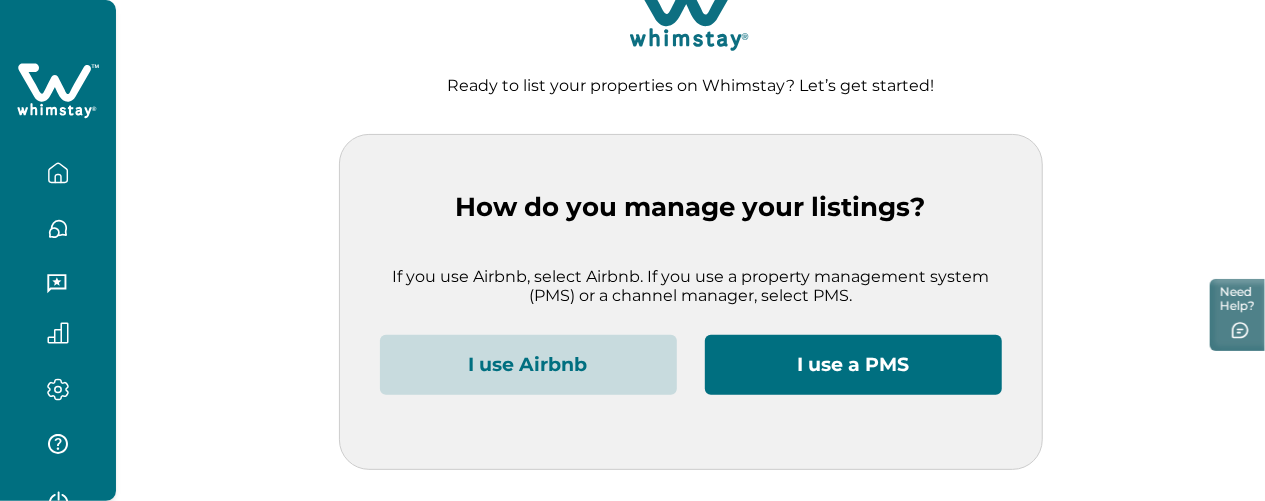 click 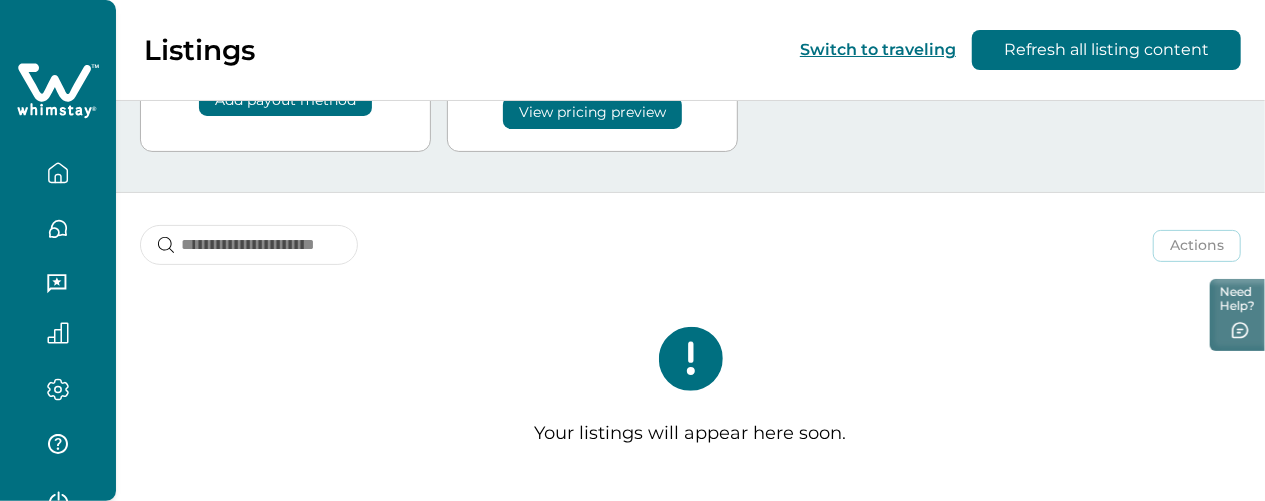 scroll, scrollTop: 149, scrollLeft: 0, axis: vertical 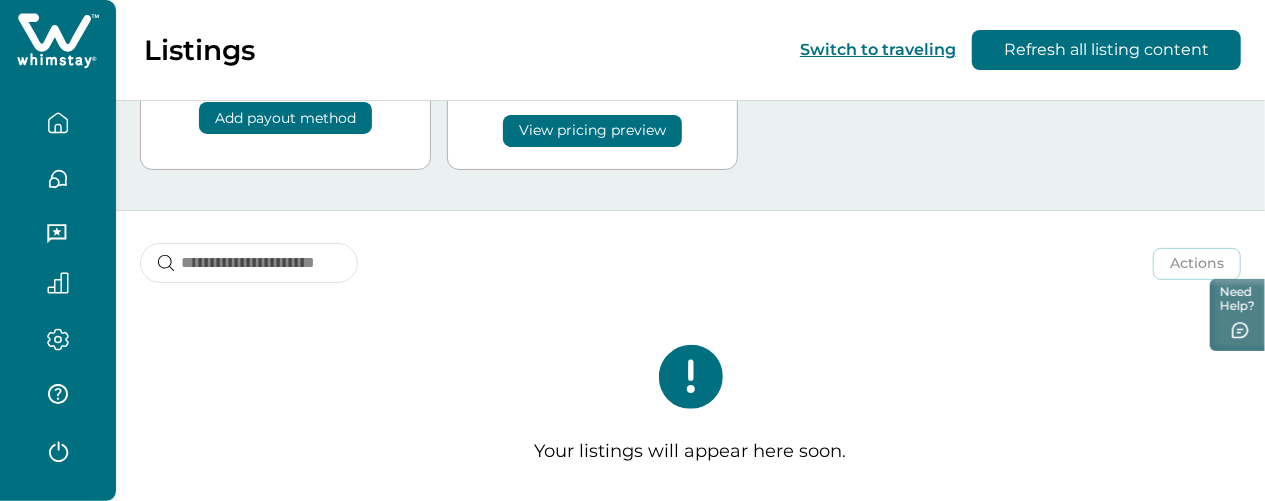click at bounding box center [58, 450] 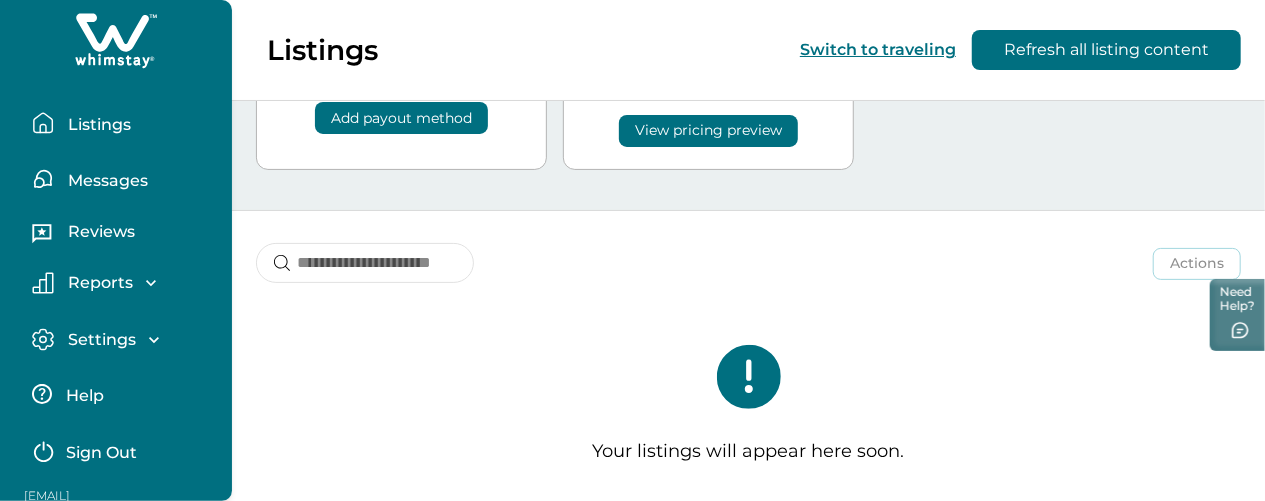 click on "Sign Out" at bounding box center (101, 453) 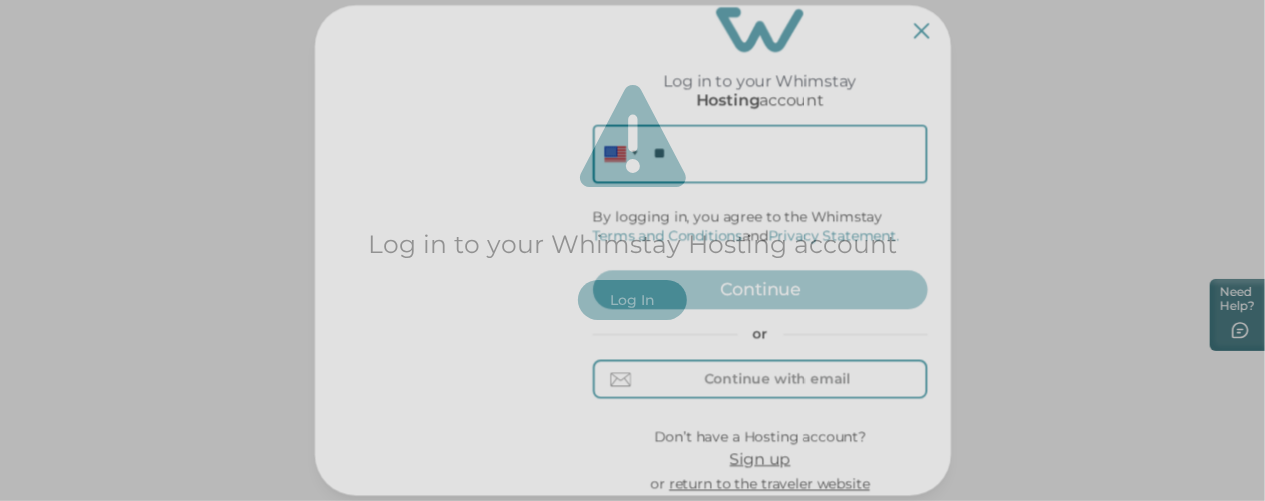 scroll, scrollTop: 0, scrollLeft: 0, axis: both 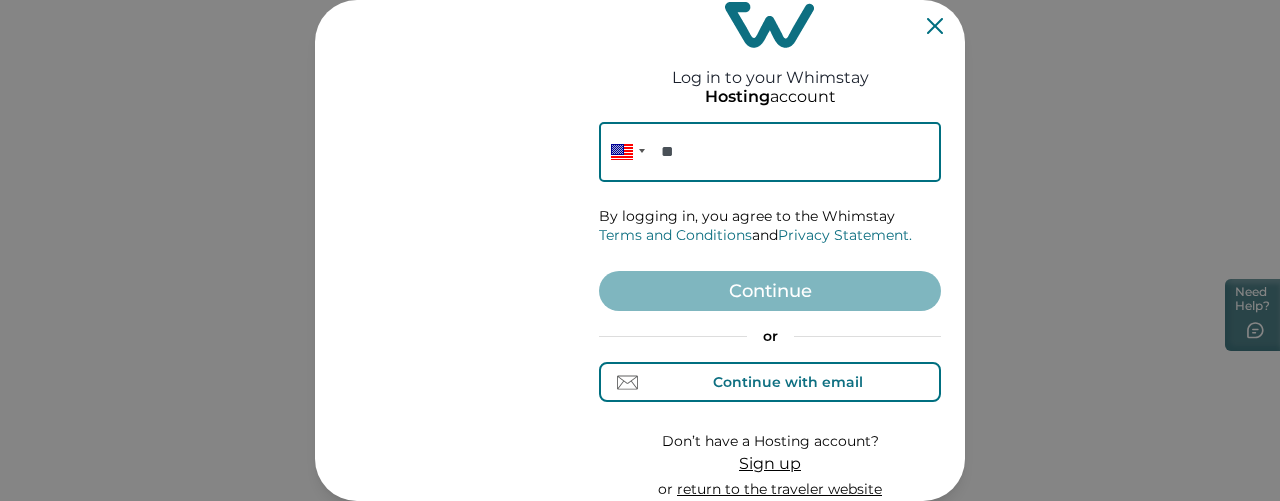 click on "Continue with email" at bounding box center (788, 382) 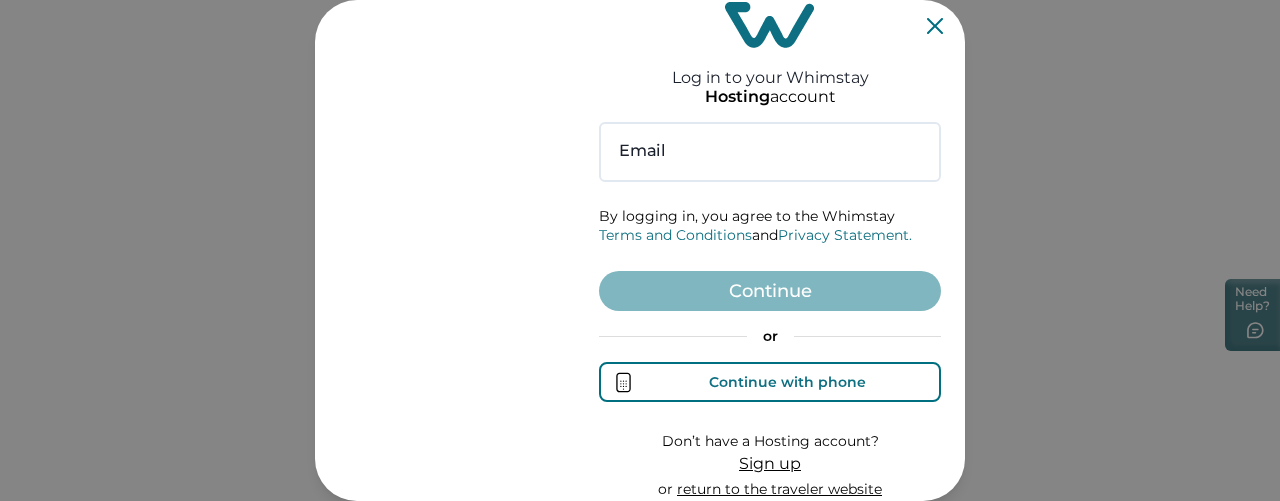 type 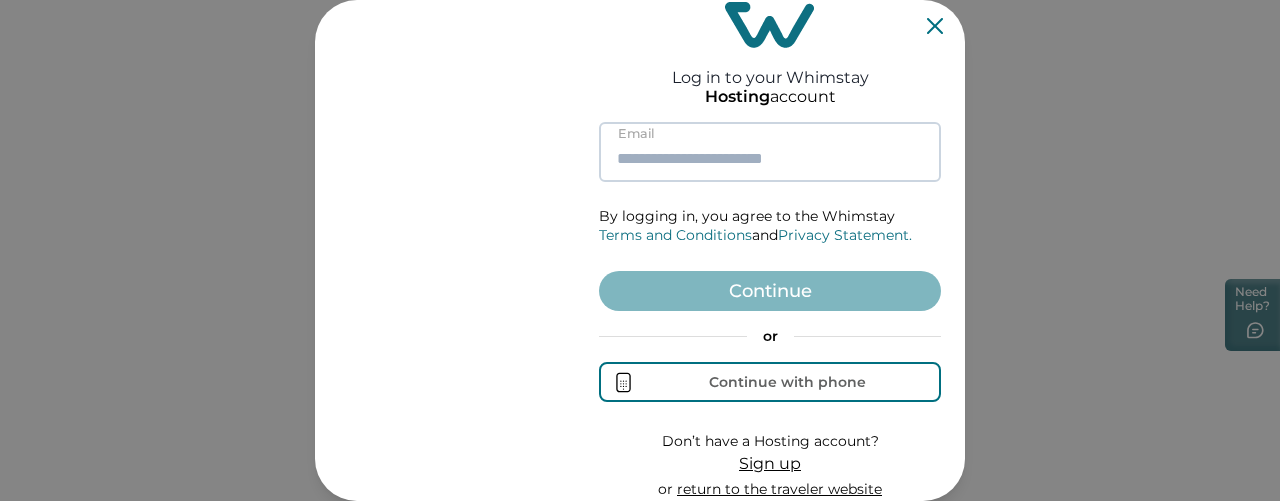click at bounding box center (770, 152) 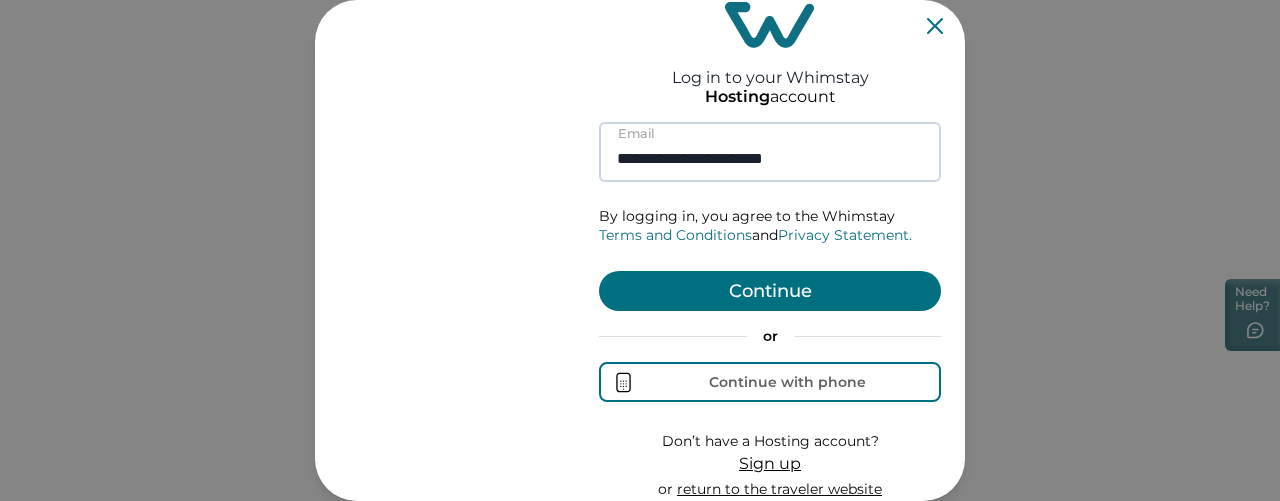 click on "**********" at bounding box center [770, 152] 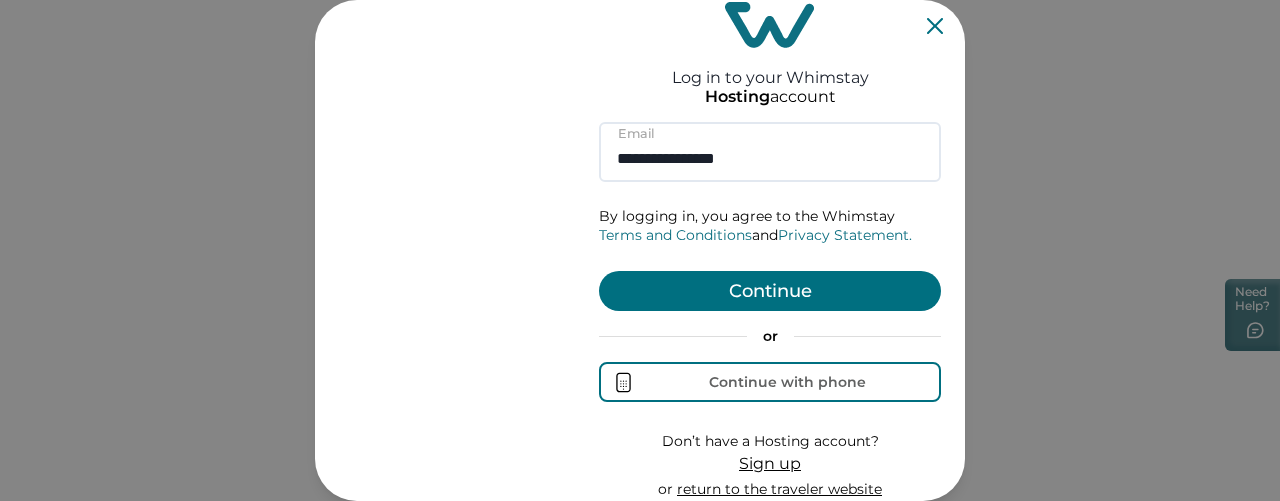 type on "**********" 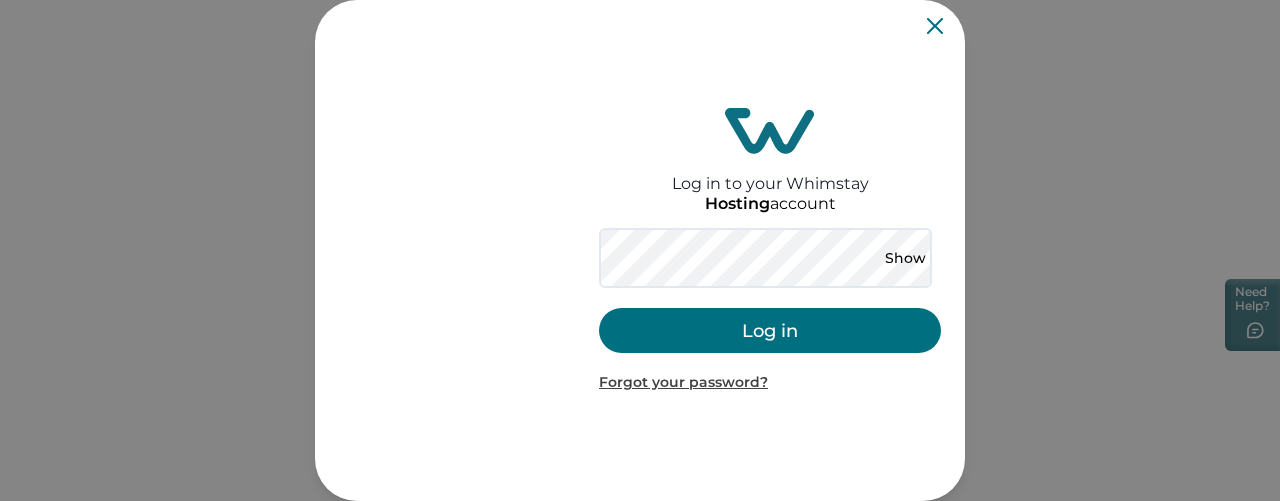 click on "Log in" at bounding box center (770, 330) 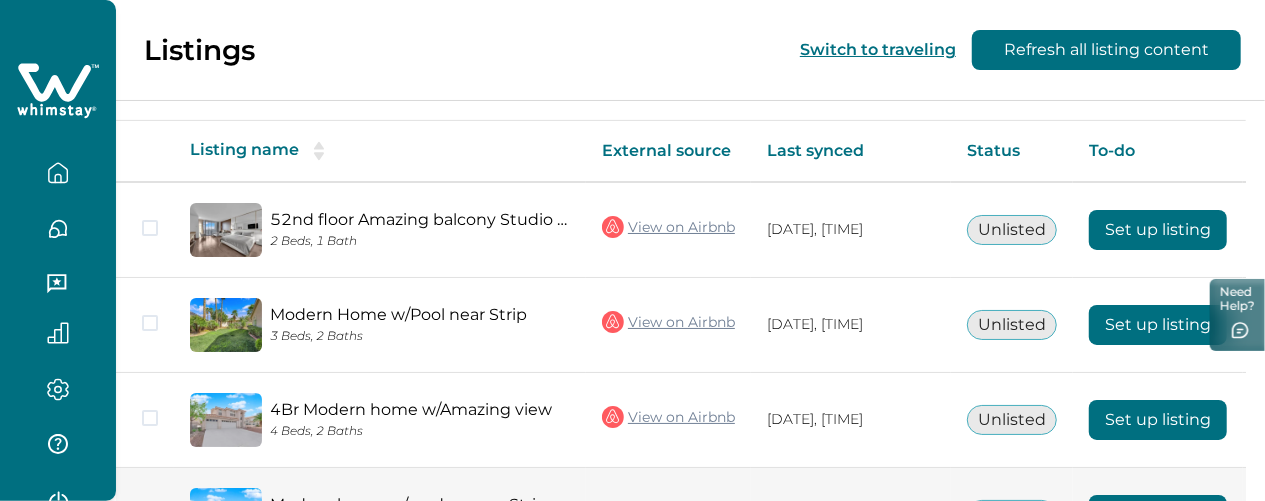 scroll, scrollTop: 338, scrollLeft: 0, axis: vertical 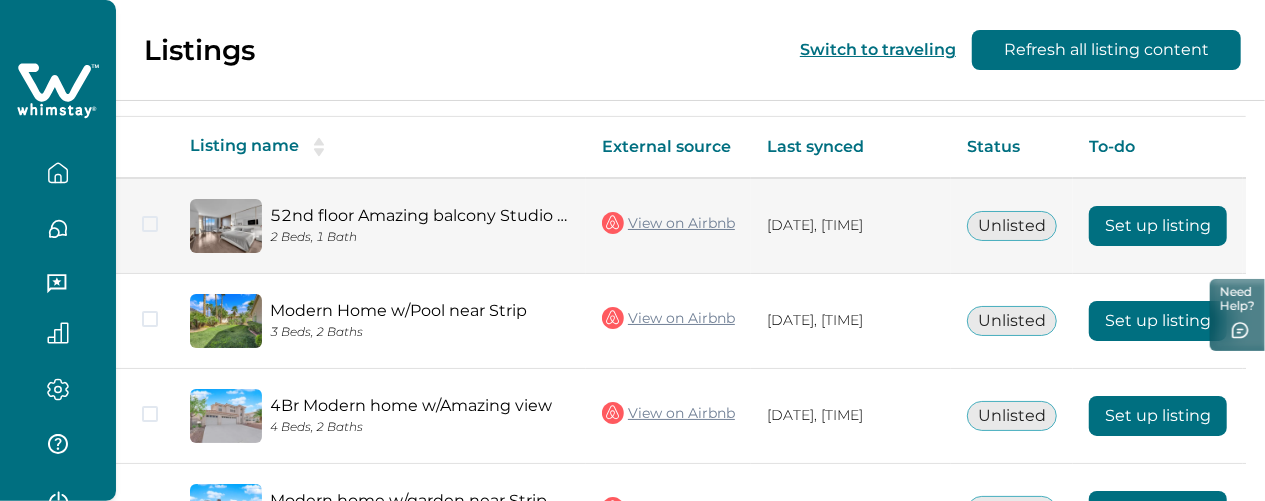 click on "Set up listing" at bounding box center (1158, 226) 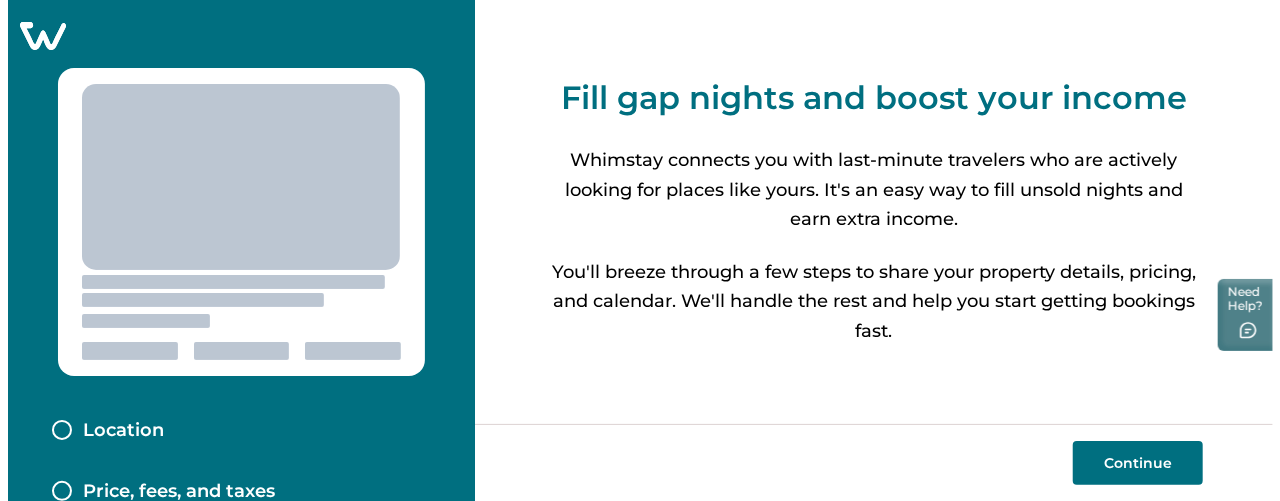 scroll, scrollTop: 0, scrollLeft: 0, axis: both 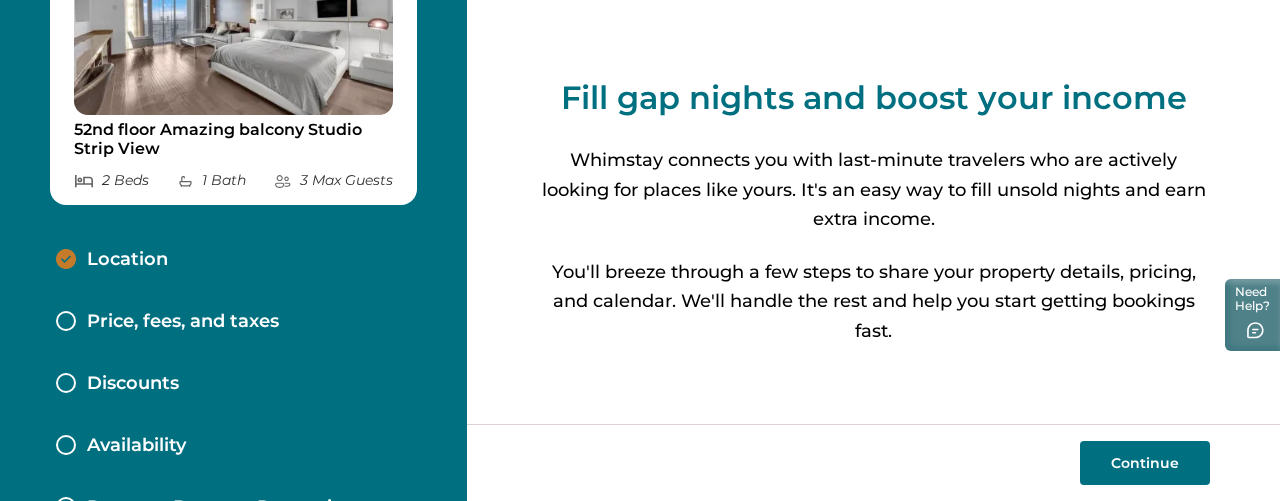 click on "Price, fees, and taxes" at bounding box center (183, 322) 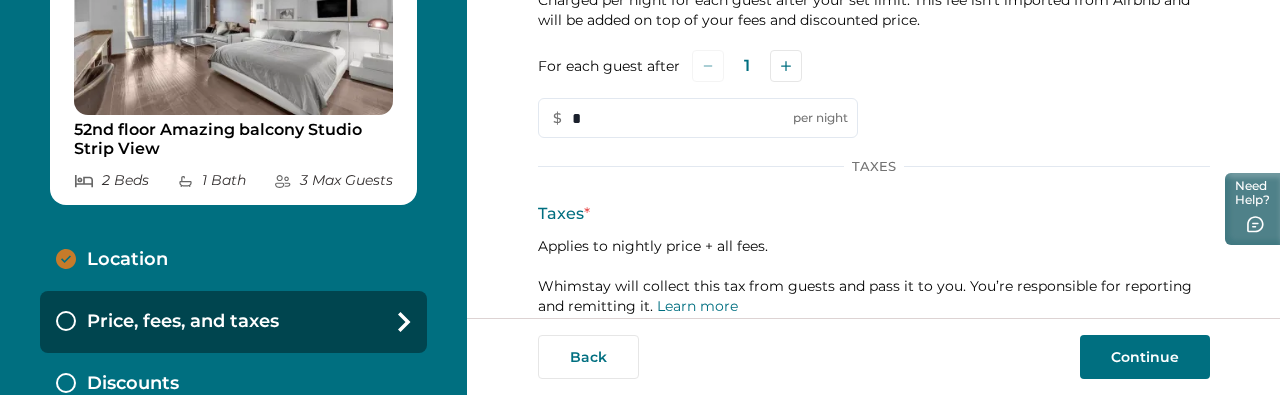 scroll, scrollTop: 742, scrollLeft: 0, axis: vertical 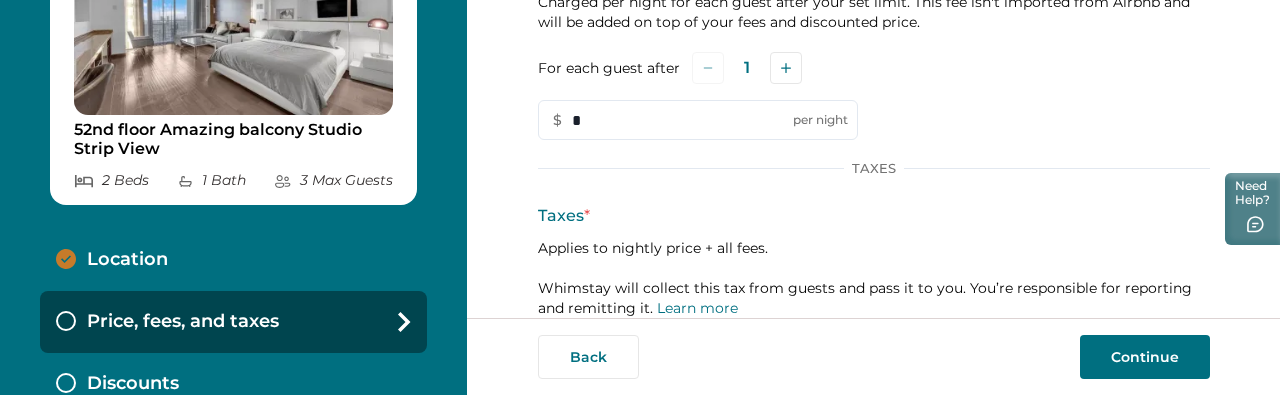 click on "Continue" at bounding box center [1145, 357] 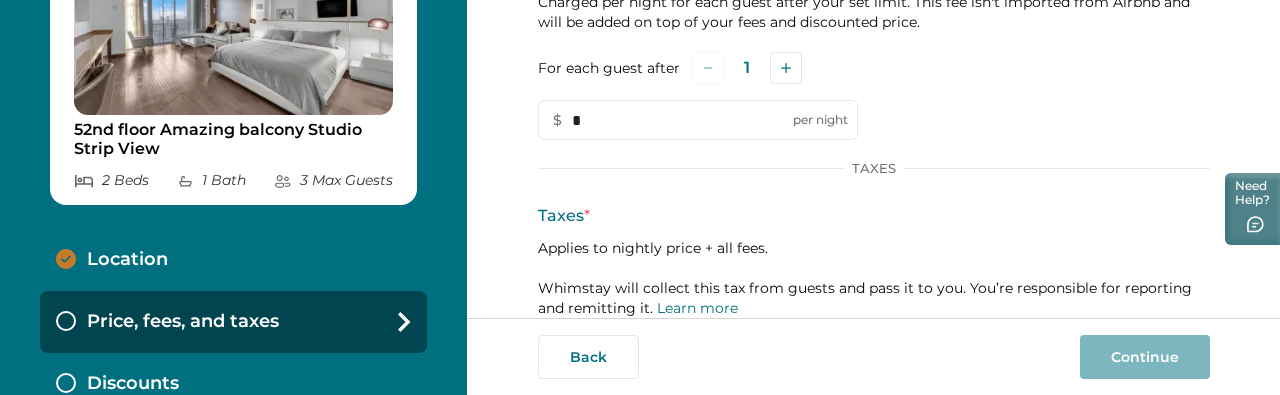 scroll, scrollTop: 890, scrollLeft: 0, axis: vertical 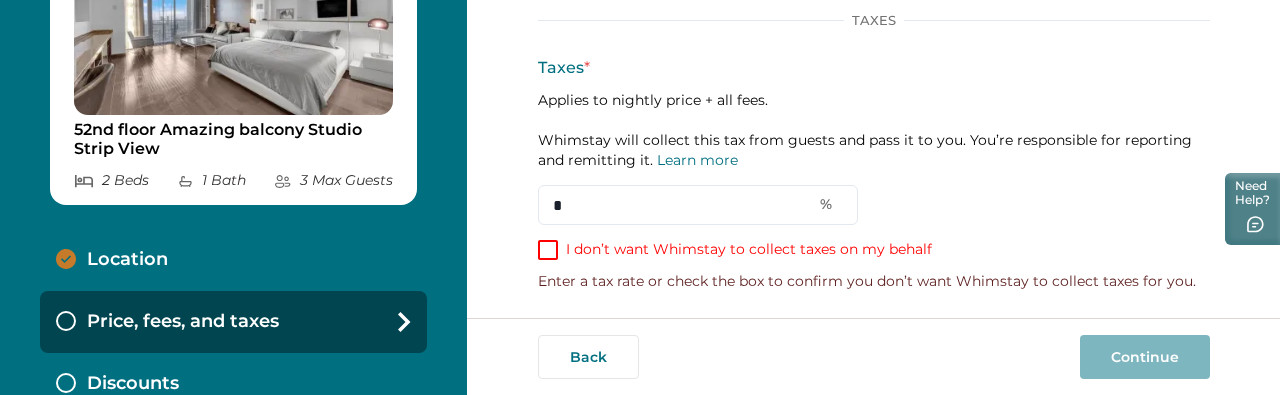 click at bounding box center (548, 250) 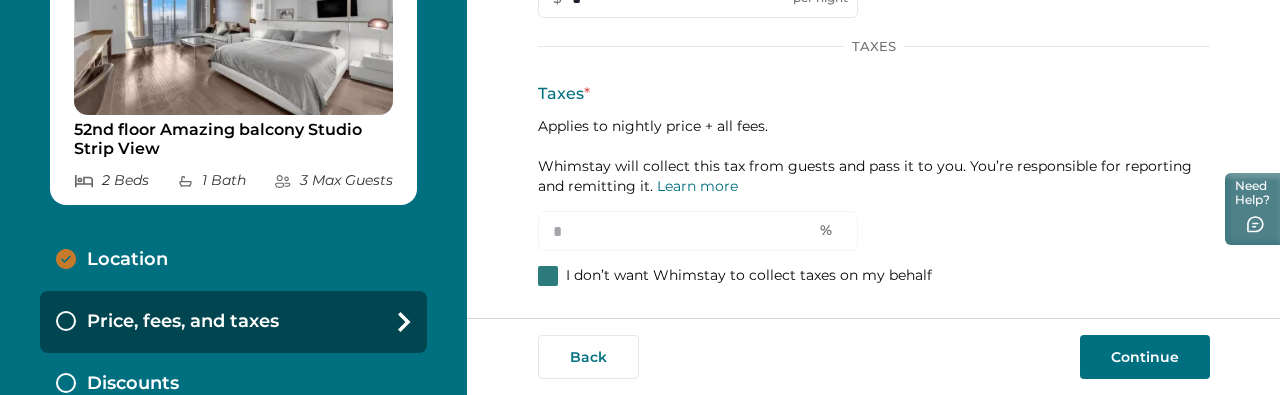 scroll, scrollTop: 862, scrollLeft: 0, axis: vertical 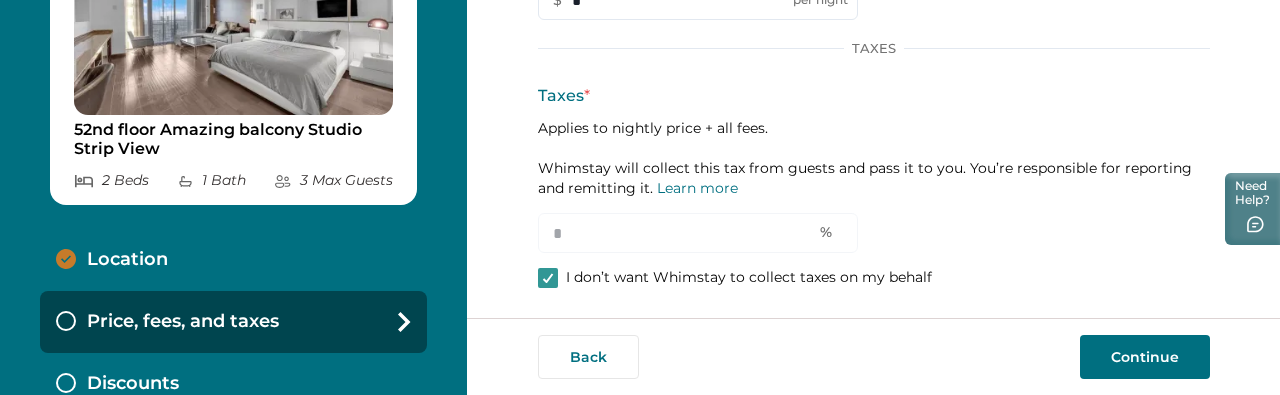 click on "Continue" at bounding box center [1145, 357] 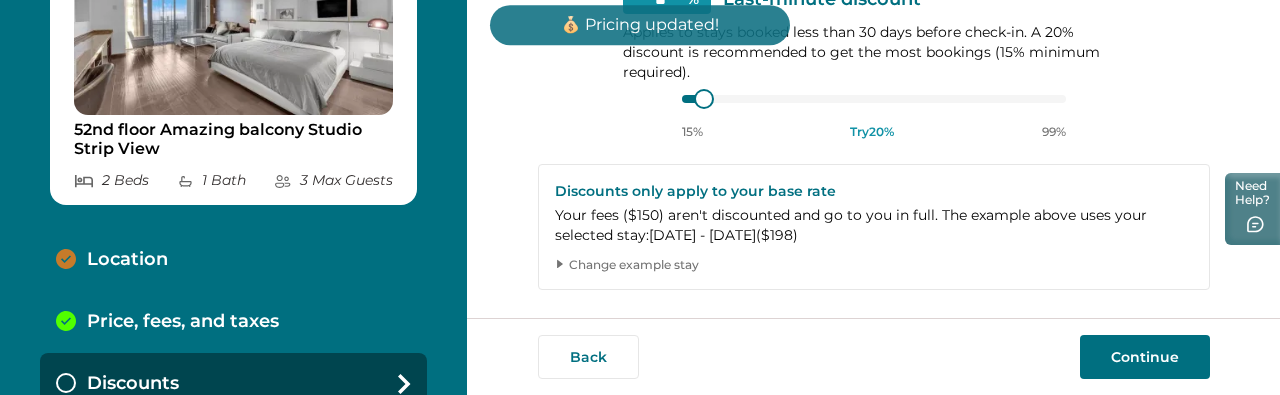 scroll, scrollTop: 464, scrollLeft: 0, axis: vertical 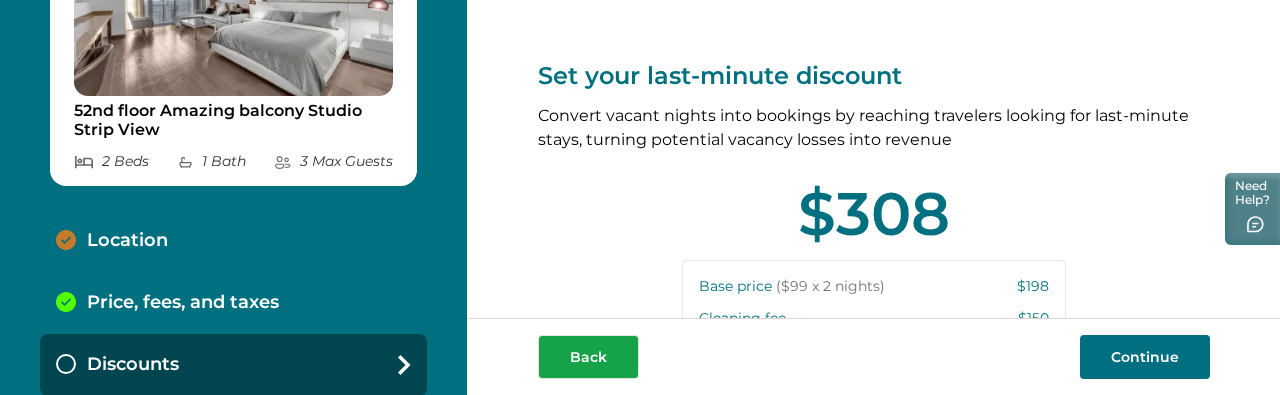 click on "Back" at bounding box center (588, 357) 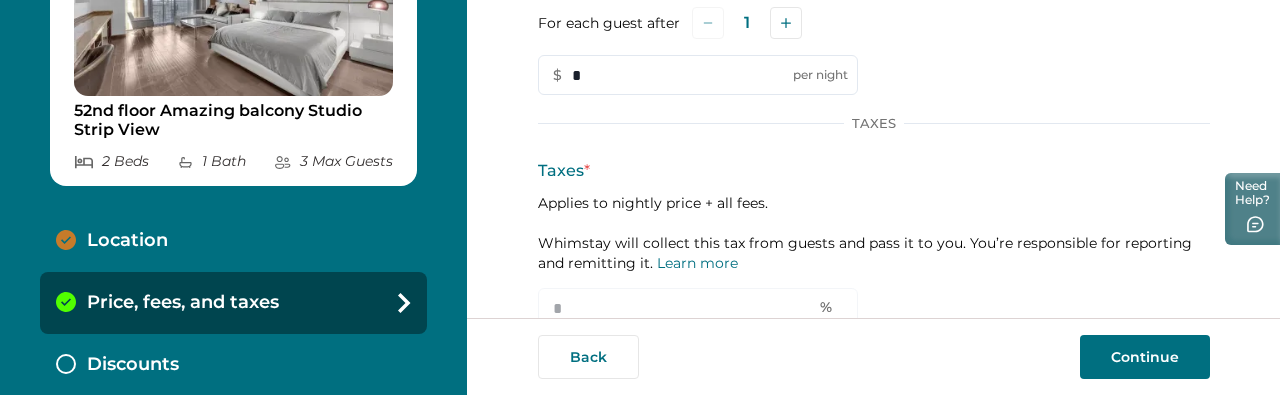 scroll, scrollTop: 862, scrollLeft: 0, axis: vertical 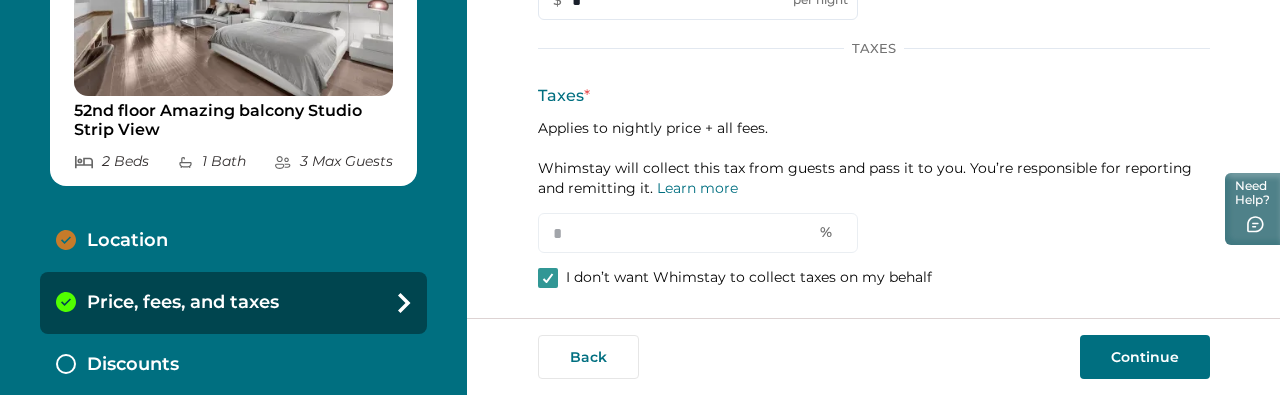 click on "Additional Fees Additional guest fee Charged per night for each guest after your set limit. This fee isn't imported from Airbnb and will be added on top of your fees and discounted price. For each guest after 1 $ * per night Taxes Taxes * Applies to nightly price + all fees.  Whimstay will collect this tax from guests and pass it to you. You’re responsible for reporting and remitting it.   Learn more * %   I don’t want Whimstay to collect taxes on my behalf" at bounding box center [874, 43] 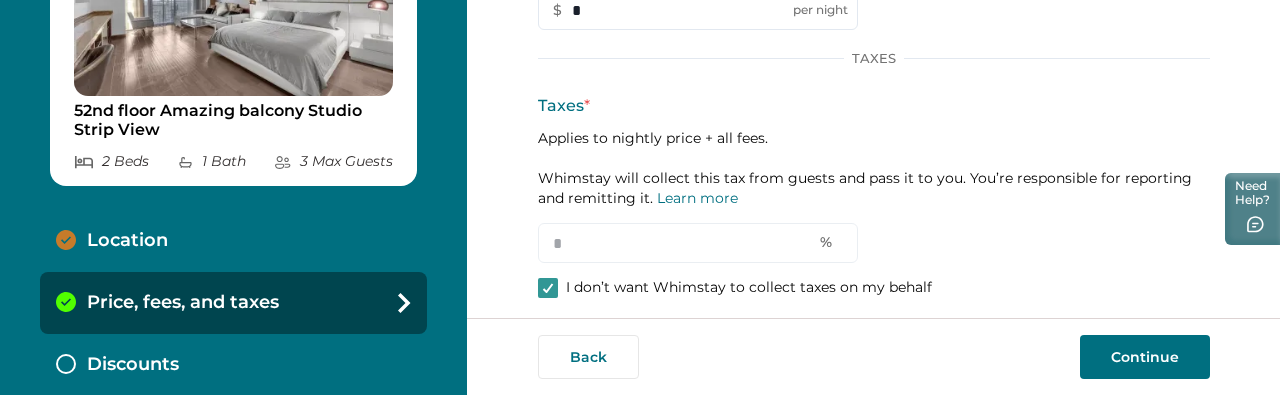scroll, scrollTop: 850, scrollLeft: 0, axis: vertical 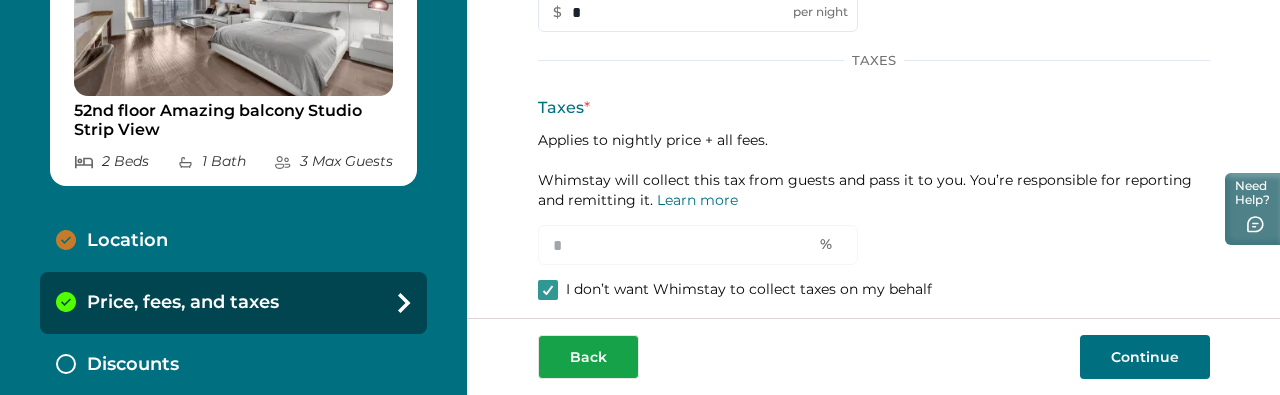 click on "Back" at bounding box center [588, 357] 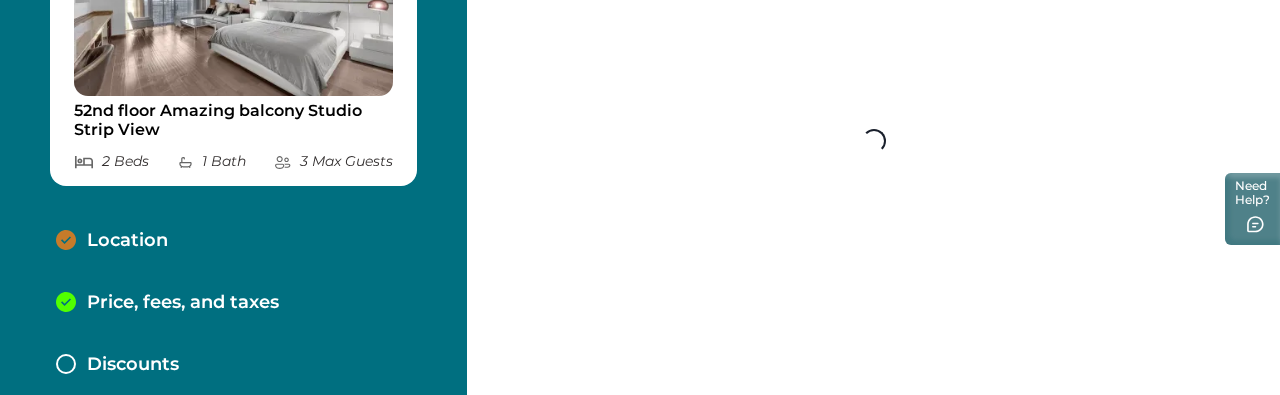 scroll, scrollTop: 15, scrollLeft: 0, axis: vertical 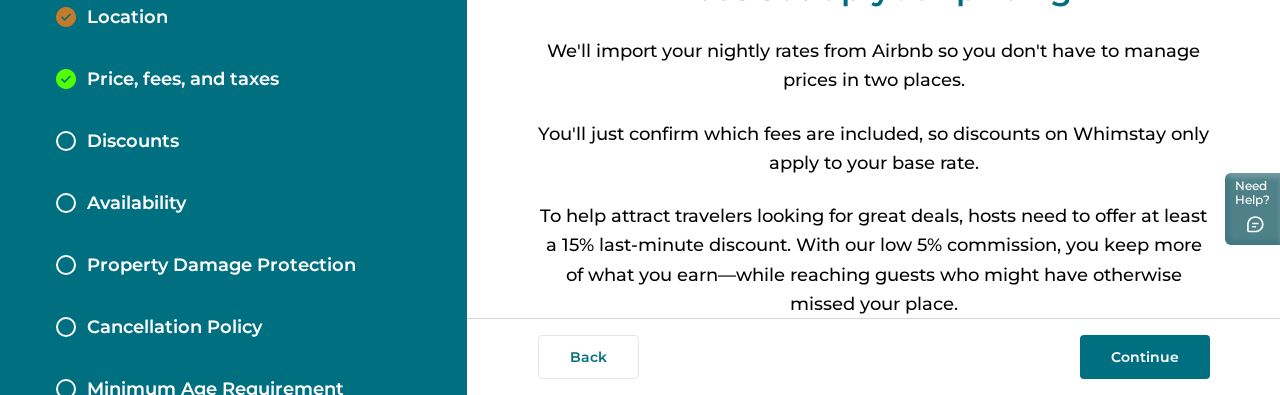 click on "Price, fees, and taxes" at bounding box center (183, 80) 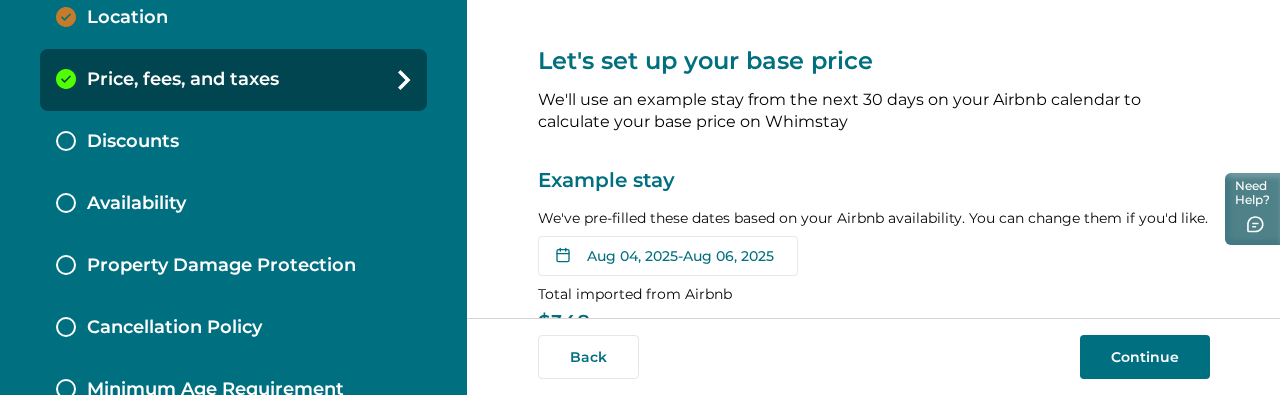 scroll, scrollTop: 37, scrollLeft: 0, axis: vertical 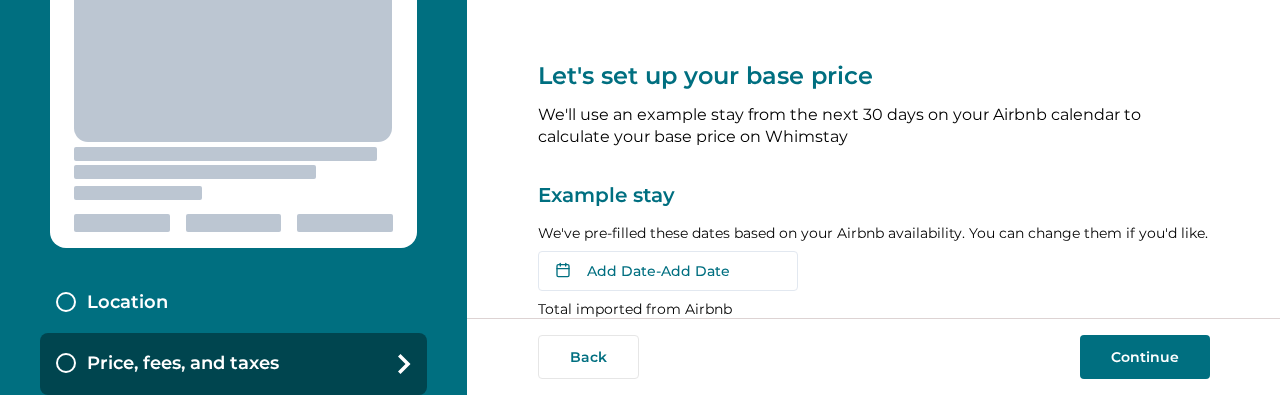 type on "***" 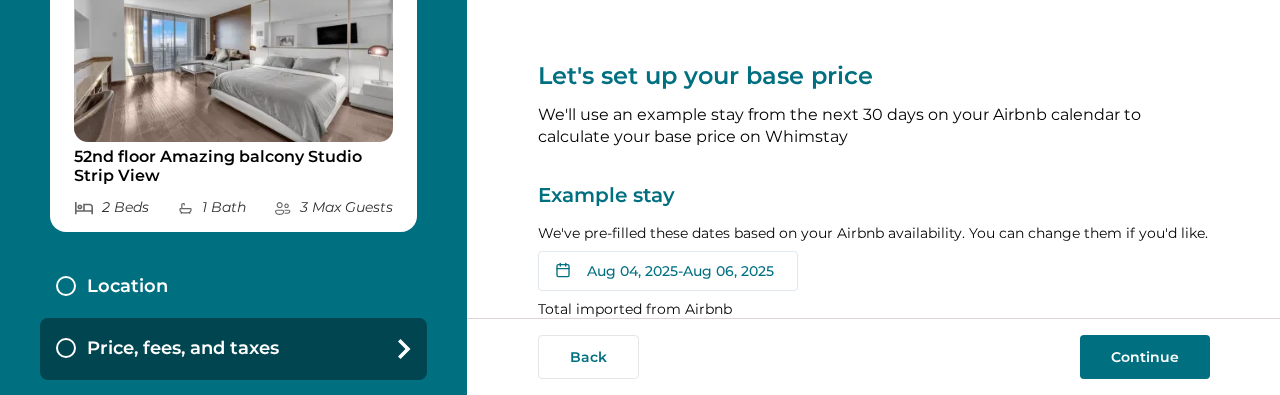type on "*" 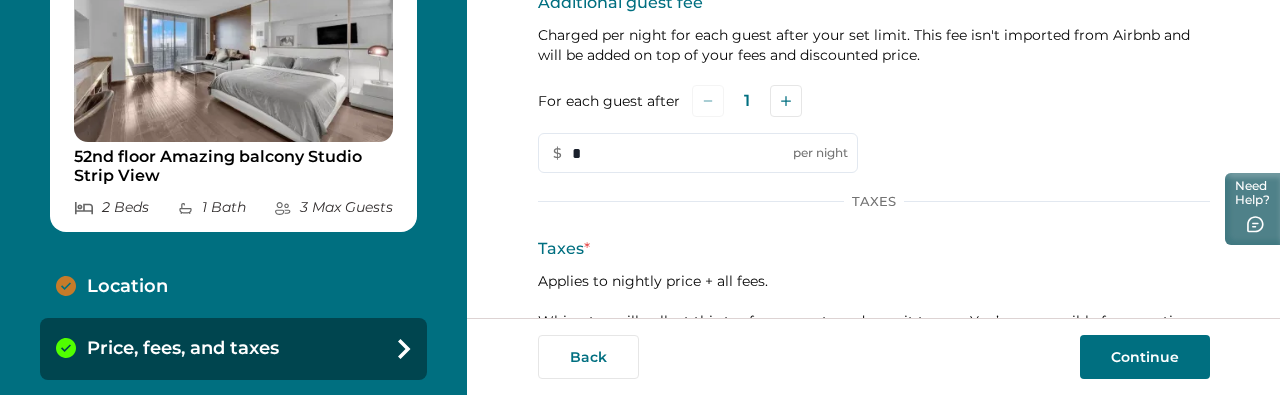 scroll, scrollTop: 862, scrollLeft: 0, axis: vertical 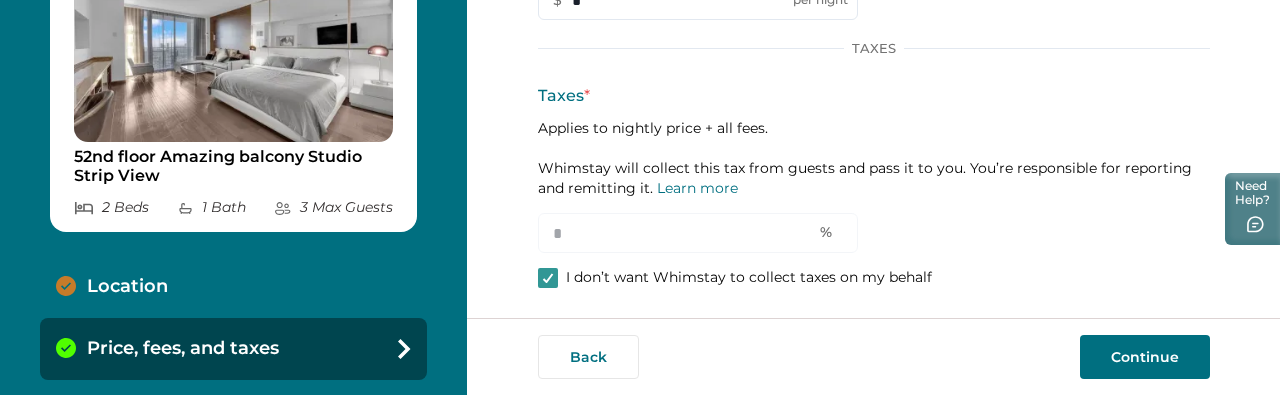 click on "Continue" at bounding box center (1145, 357) 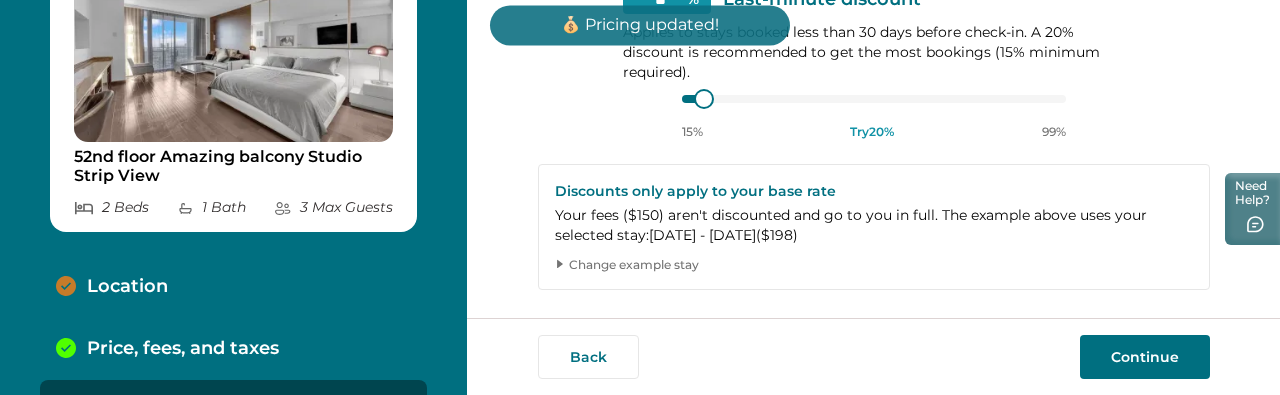 scroll, scrollTop: 464, scrollLeft: 0, axis: vertical 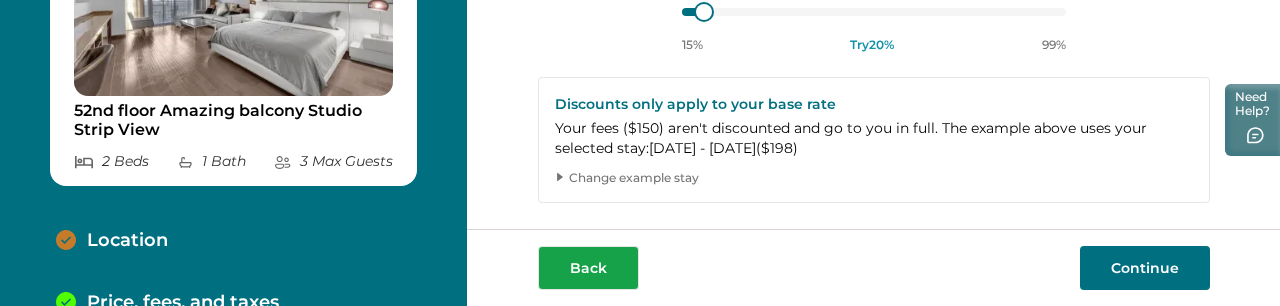 click on "Back" at bounding box center (588, 268) 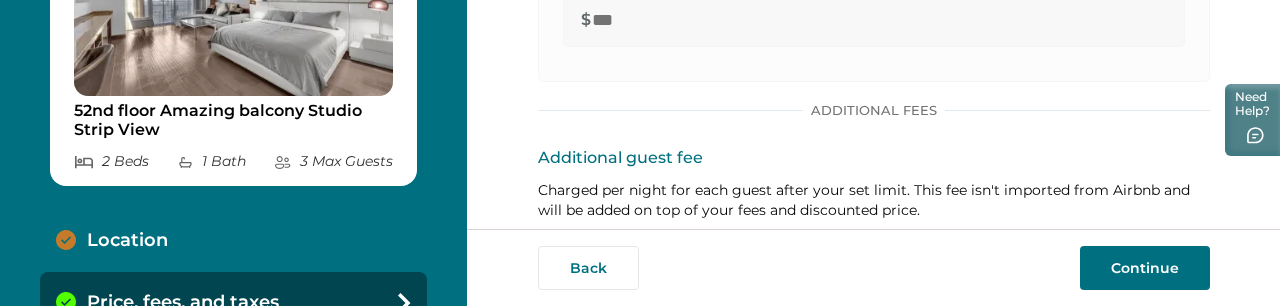 scroll, scrollTop: 202, scrollLeft: 0, axis: vertical 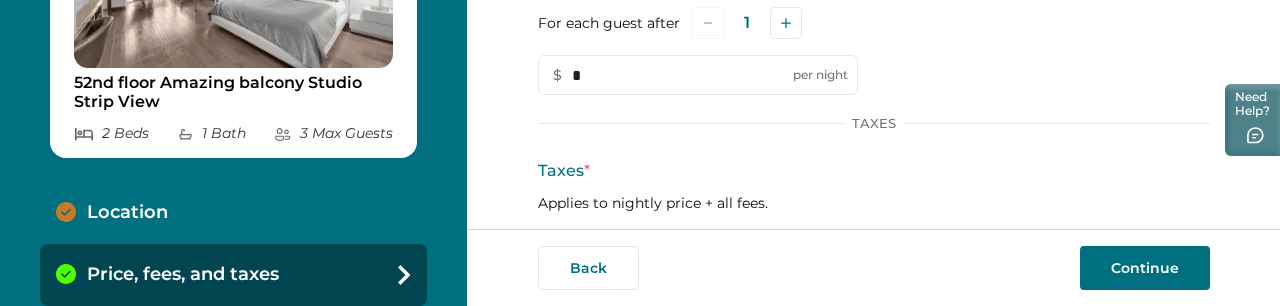 click on "Continue" at bounding box center [1145, 268] 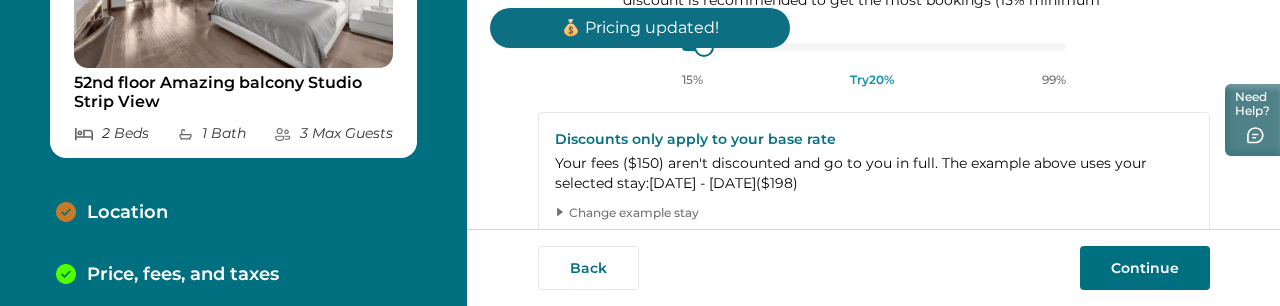 scroll, scrollTop: 117, scrollLeft: 0, axis: vertical 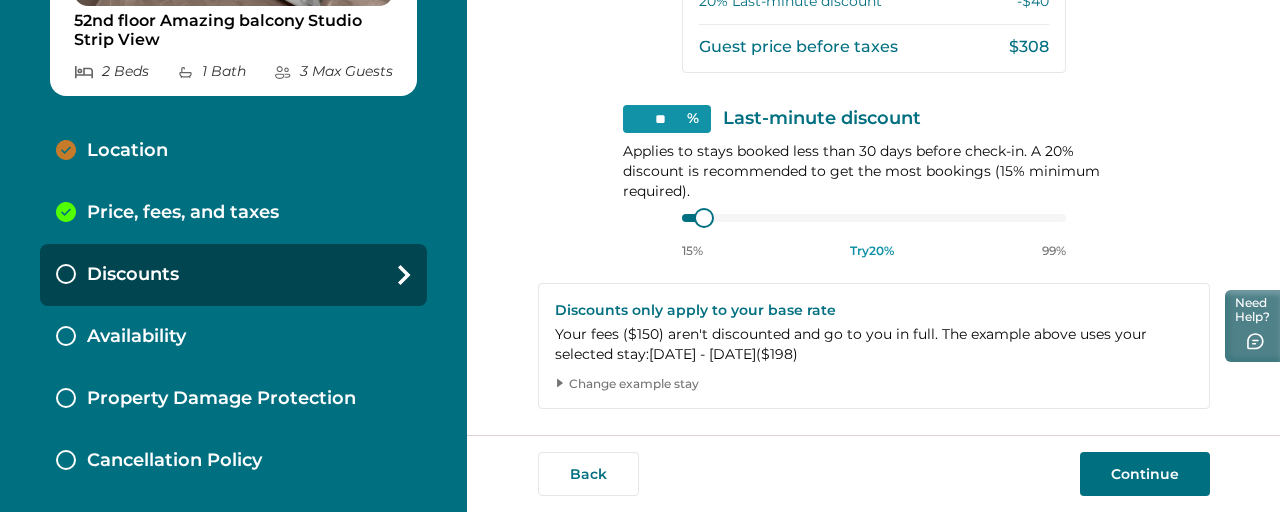 click on "Continue" at bounding box center (1145, 474) 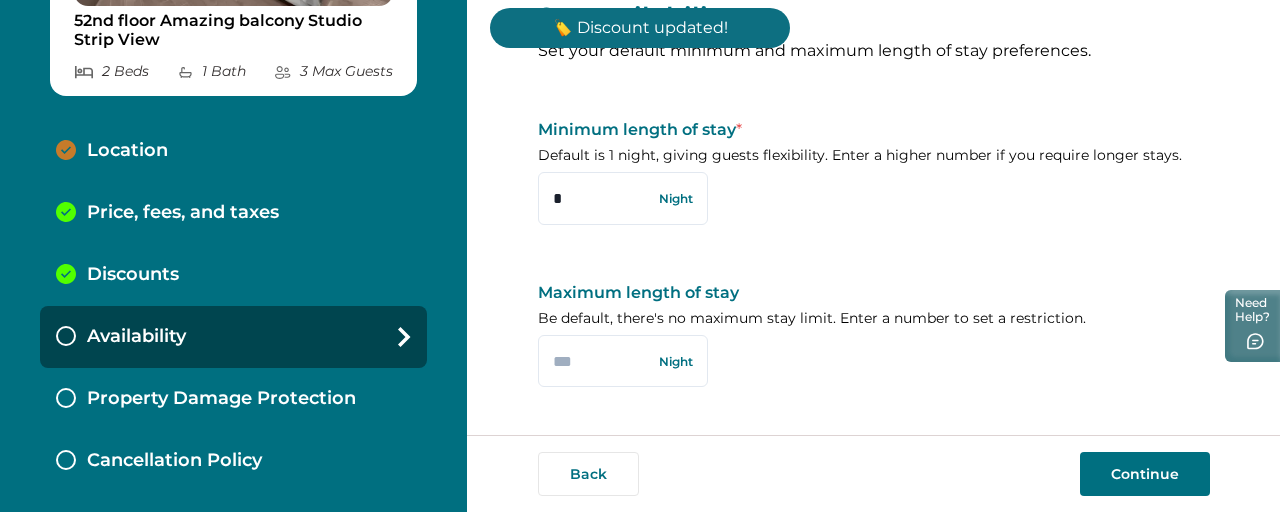 scroll, scrollTop: 0, scrollLeft: 0, axis: both 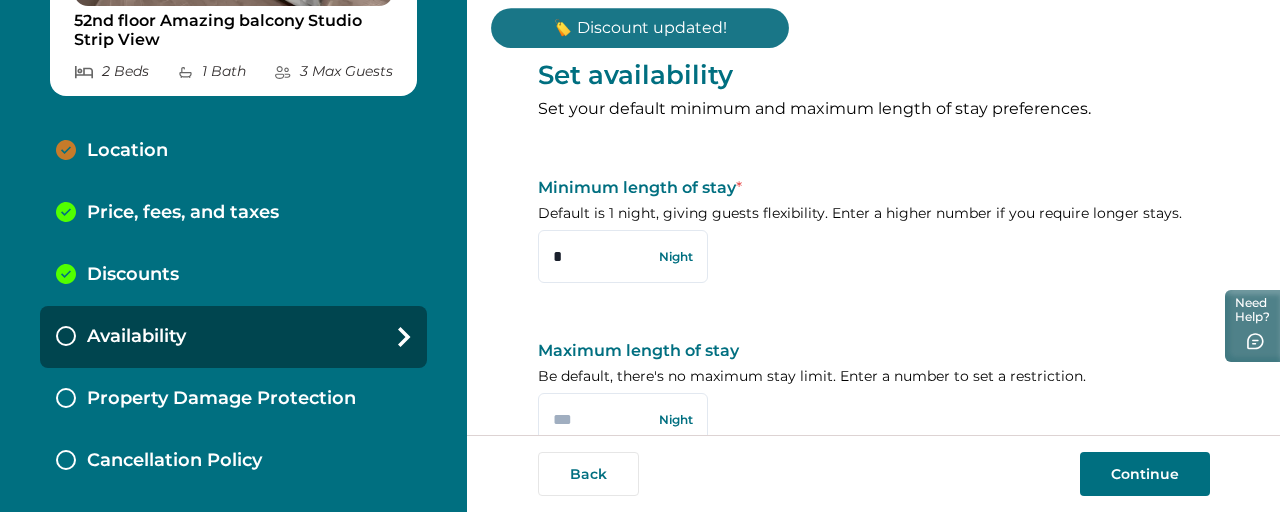 click on "Continue" at bounding box center [1145, 474] 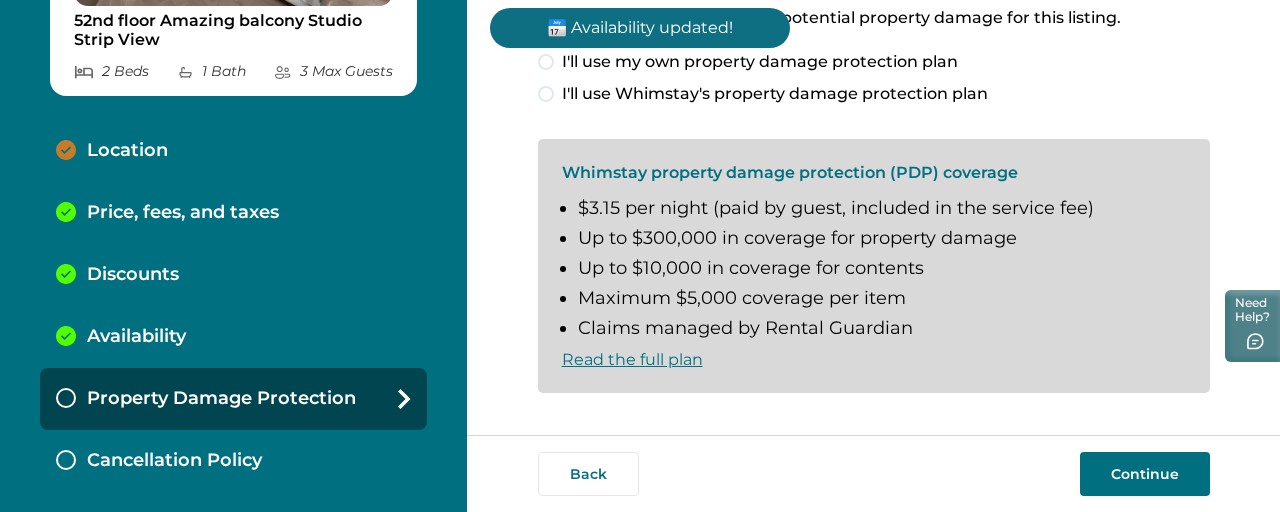 scroll, scrollTop: 96, scrollLeft: 0, axis: vertical 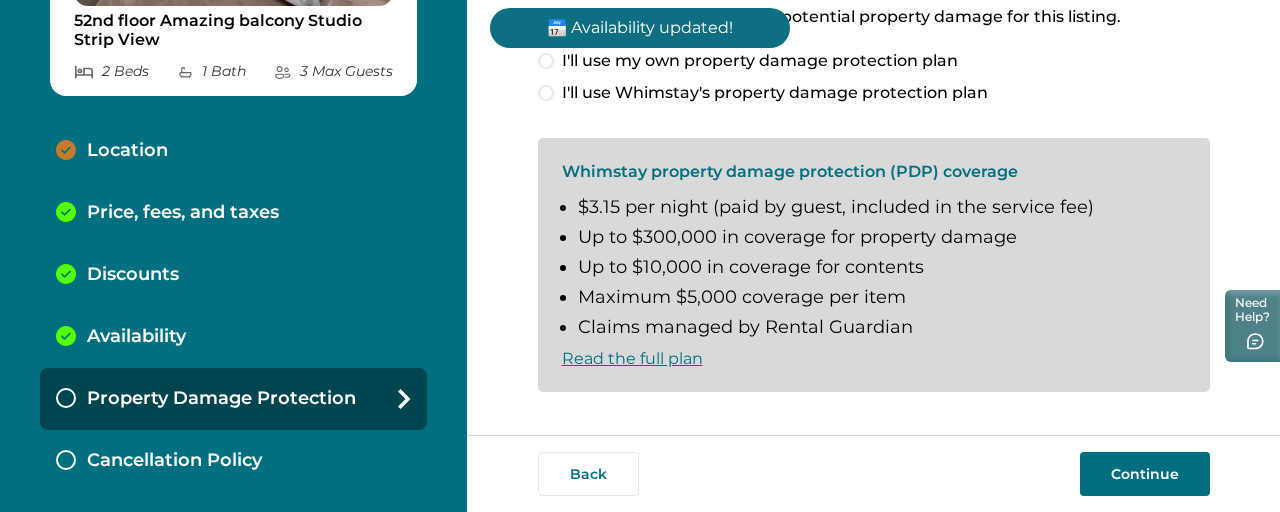 click on "Continue" at bounding box center (1145, 474) 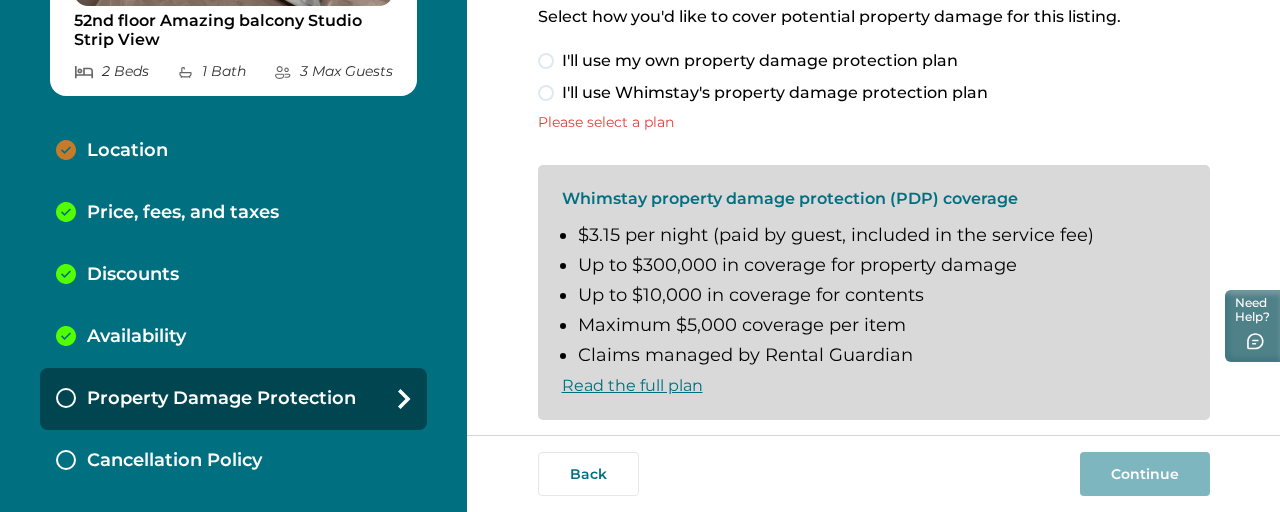scroll, scrollTop: 0, scrollLeft: 0, axis: both 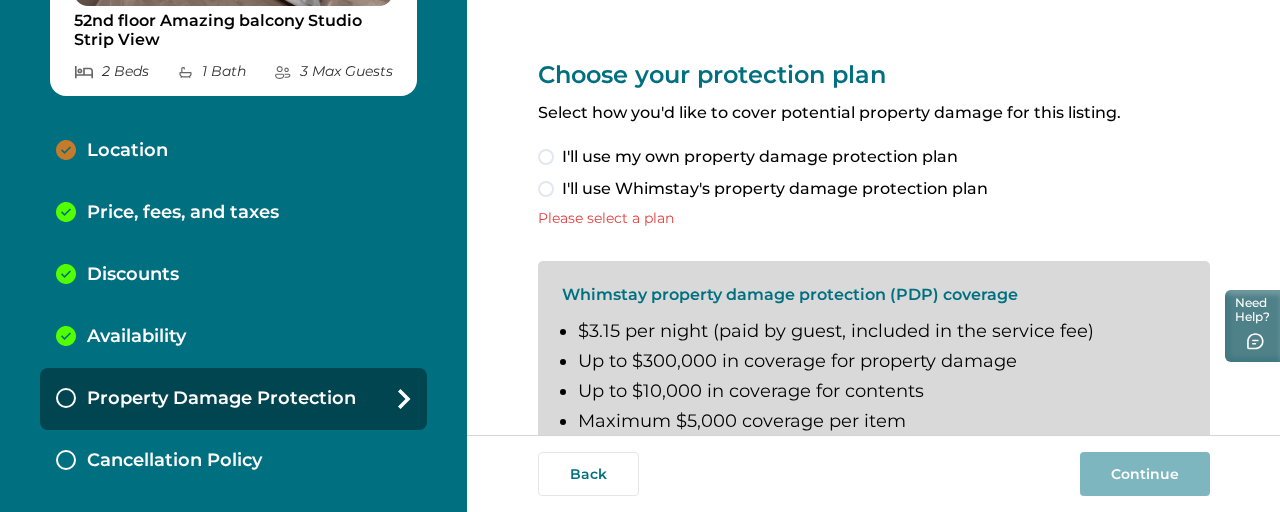 click at bounding box center (546, 157) 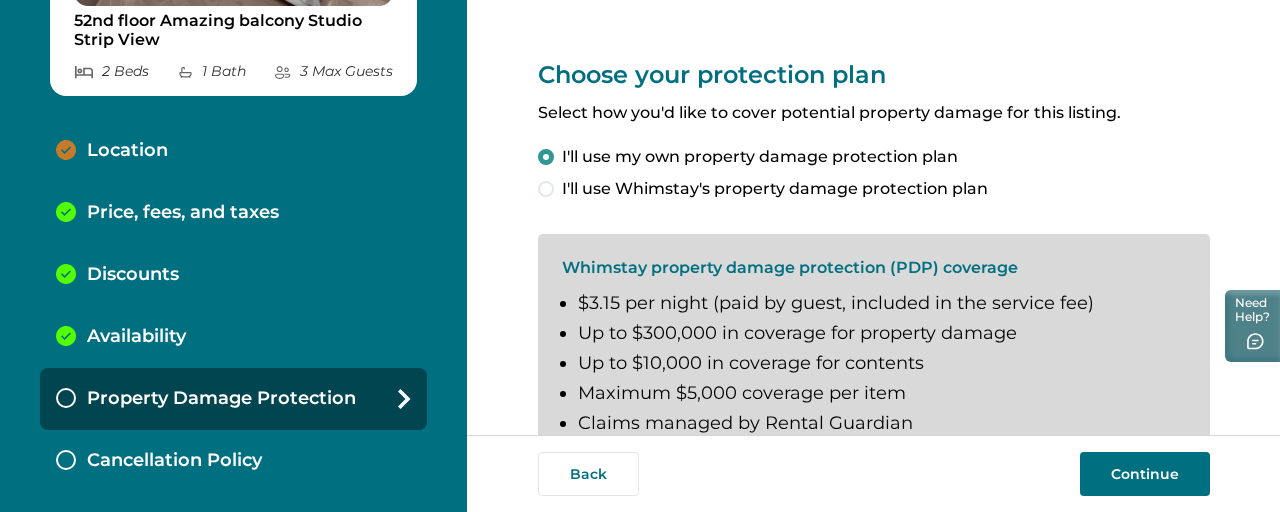 click on "Continue" at bounding box center (1145, 474) 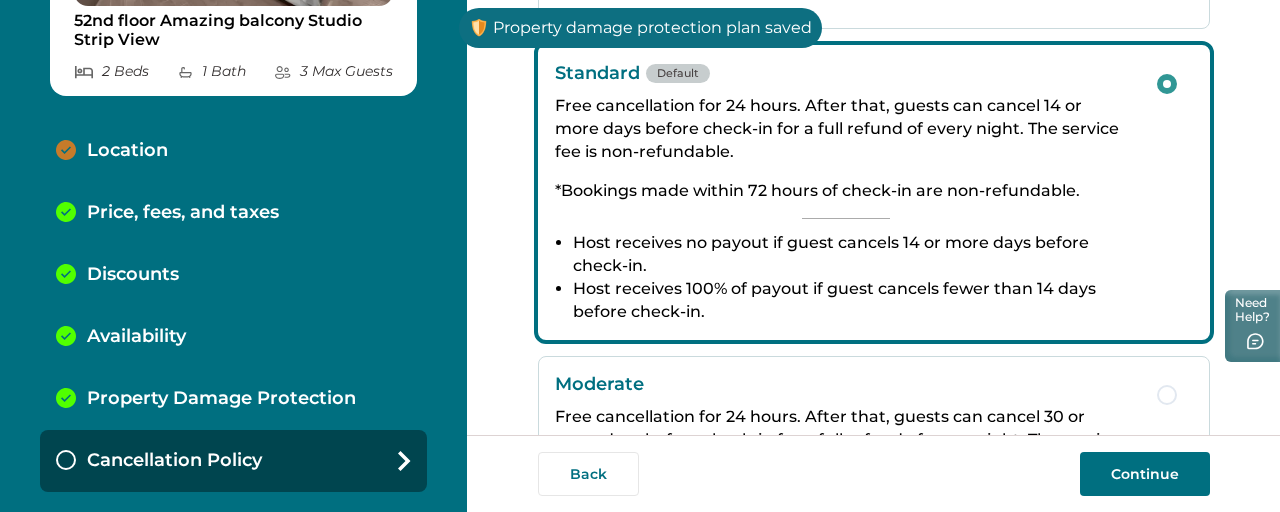 scroll, scrollTop: 656, scrollLeft: 0, axis: vertical 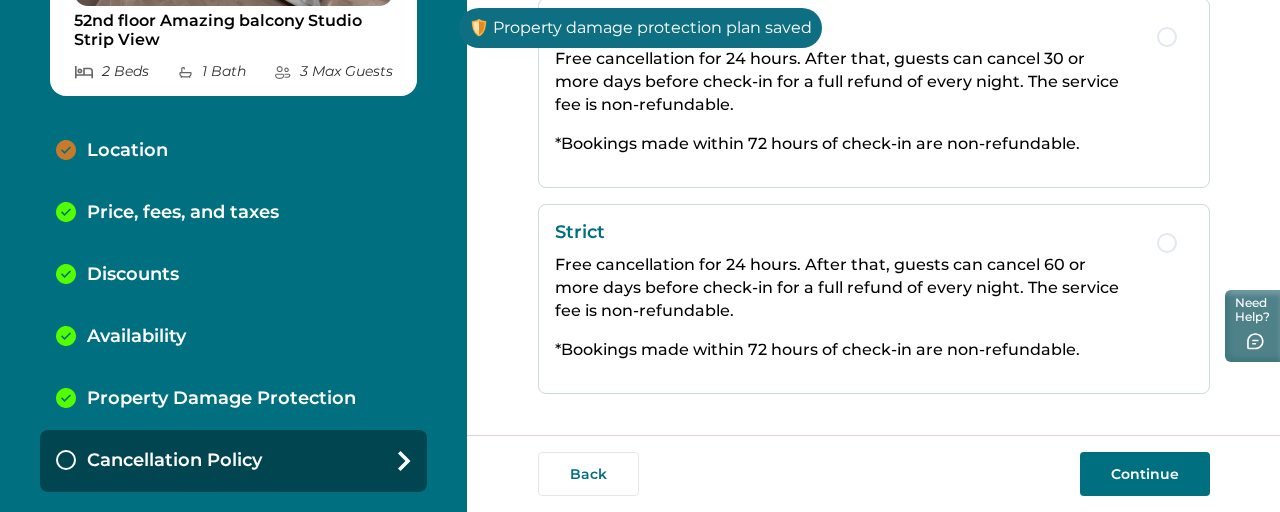 click on "Continue" at bounding box center [1145, 474] 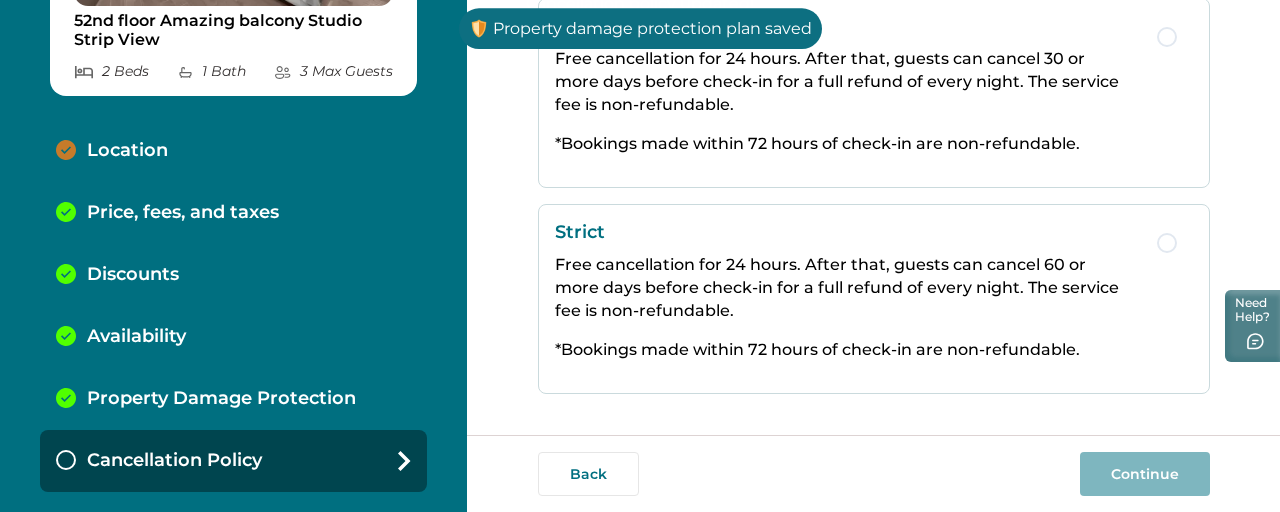 scroll, scrollTop: 0, scrollLeft: 0, axis: both 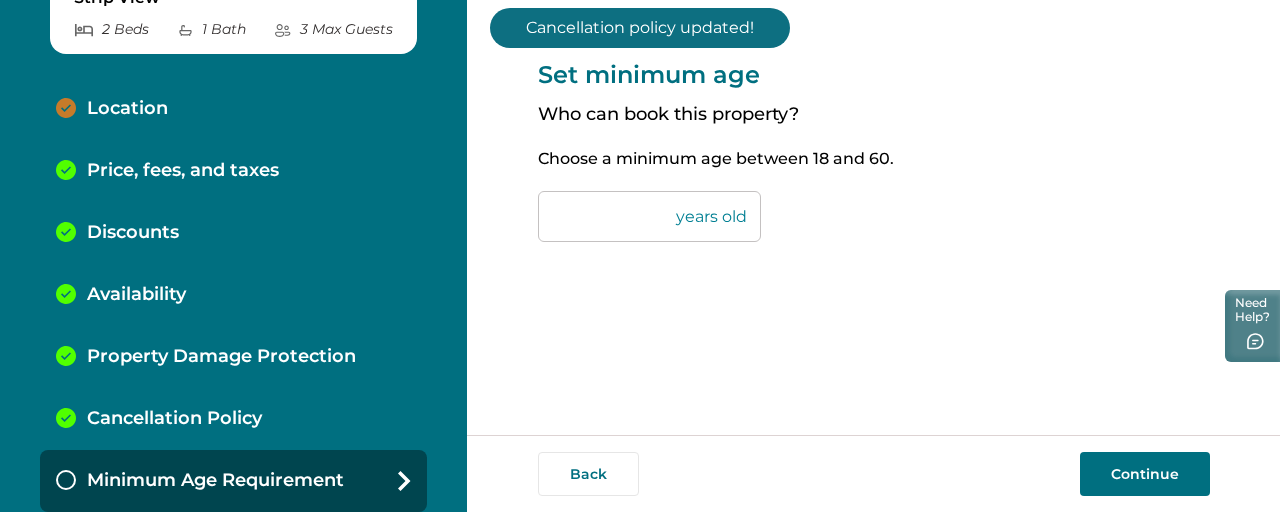 click on "Continue" at bounding box center (1145, 474) 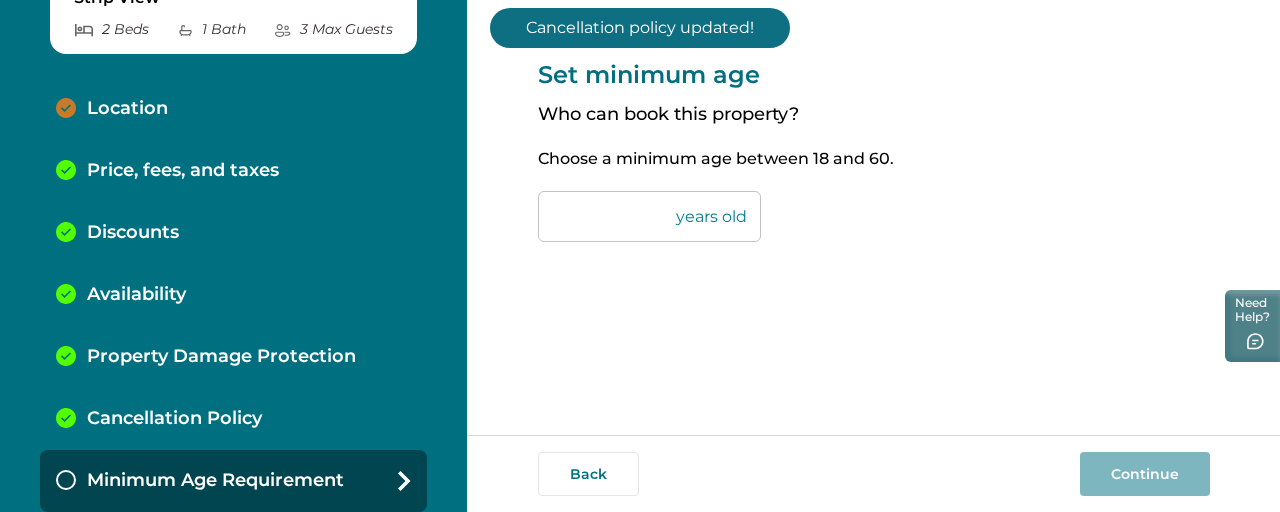 scroll, scrollTop: 368, scrollLeft: 0, axis: vertical 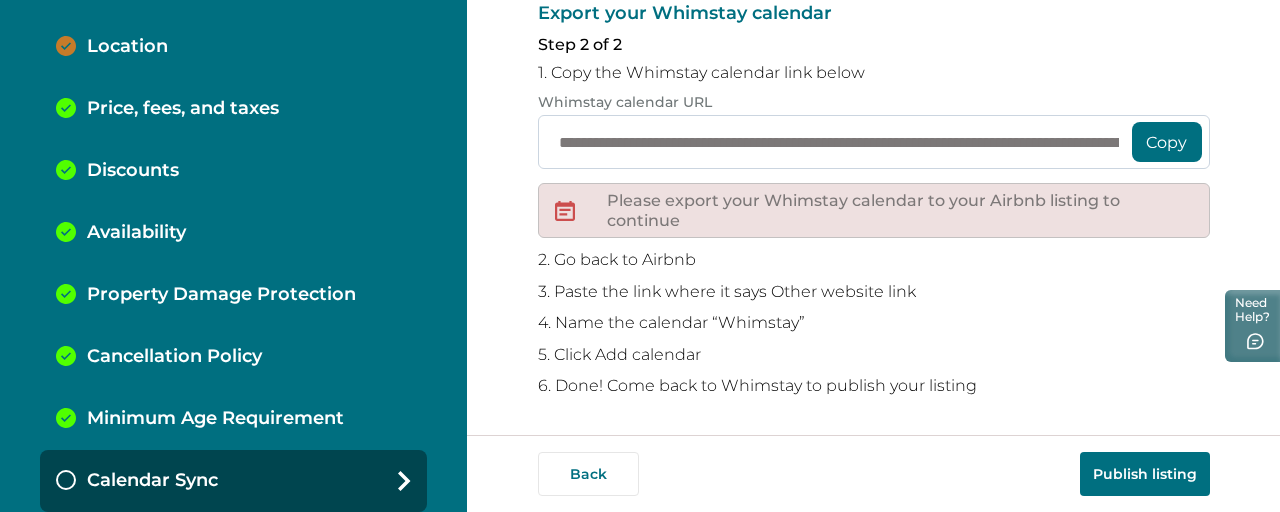 click on "**********" at bounding box center [874, 142] 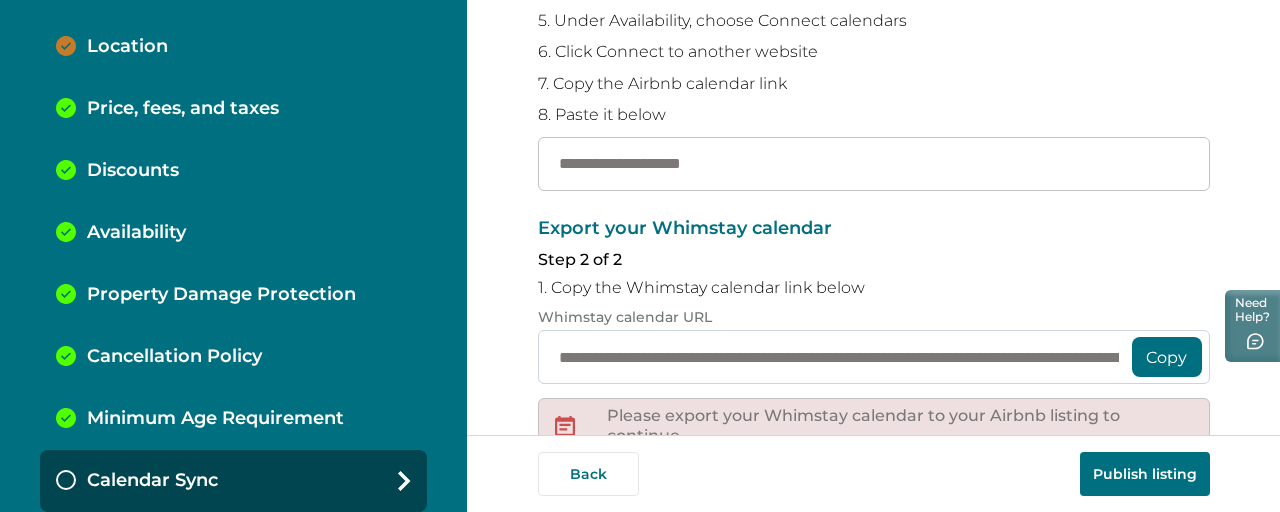 scroll, scrollTop: 350, scrollLeft: 0, axis: vertical 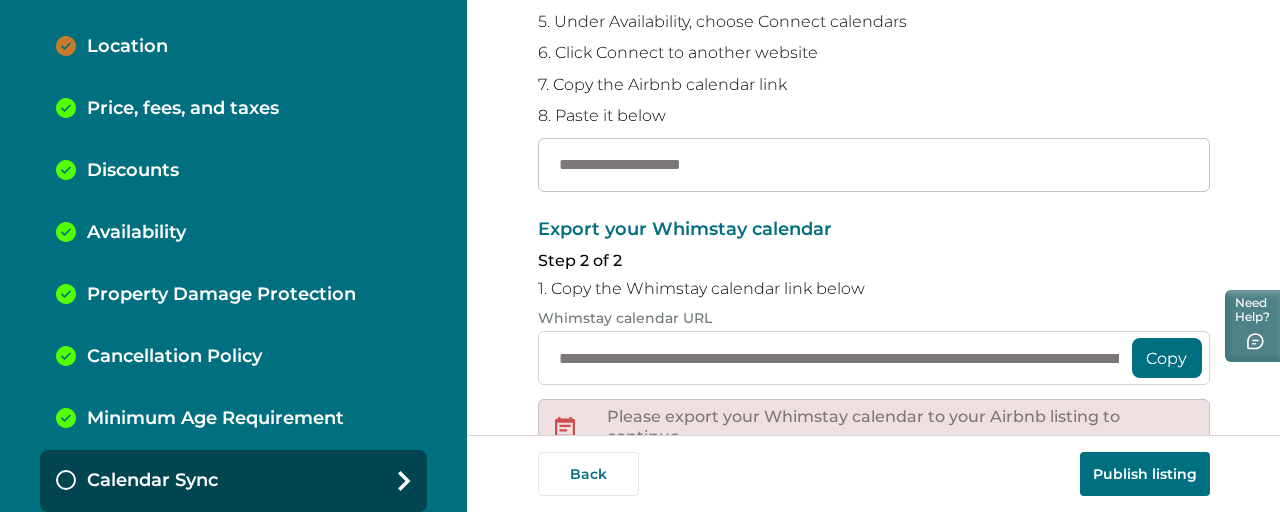 click at bounding box center (874, 165) 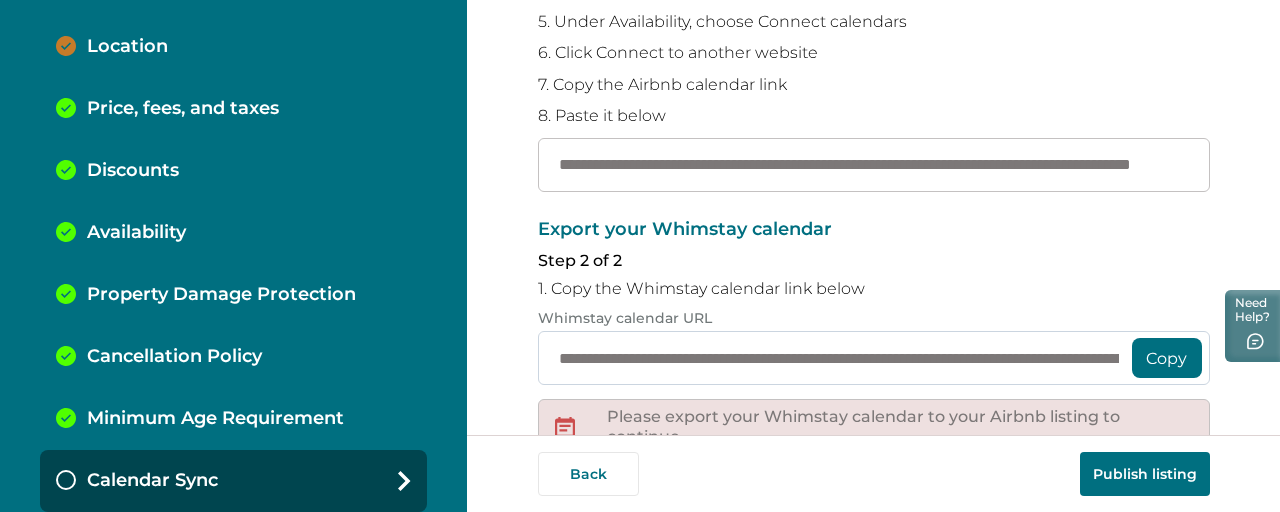 scroll, scrollTop: 0, scrollLeft: 208, axis: horizontal 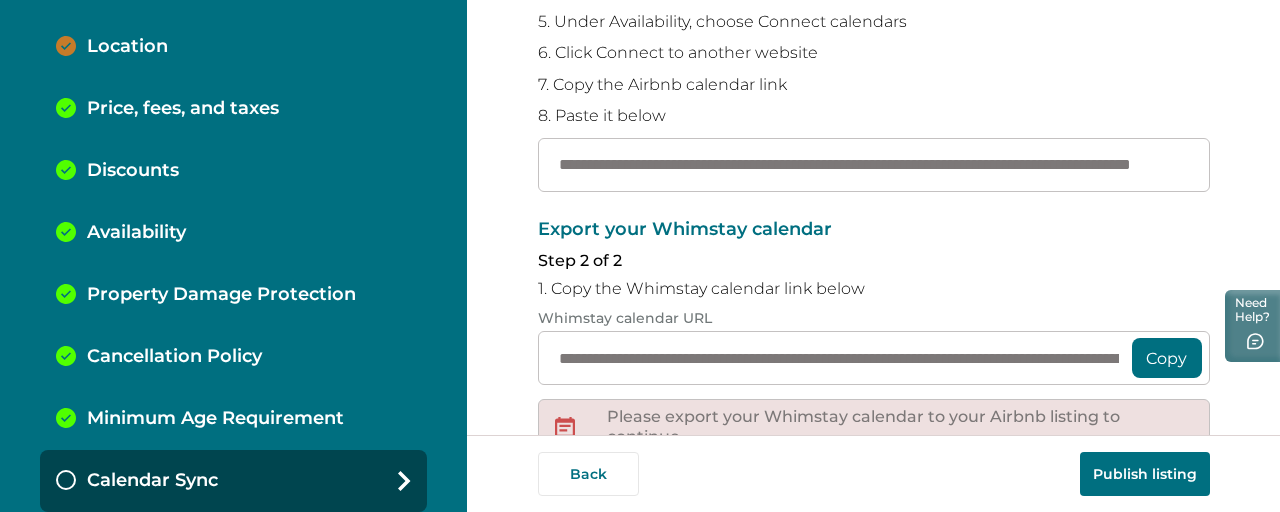 type on "**********" 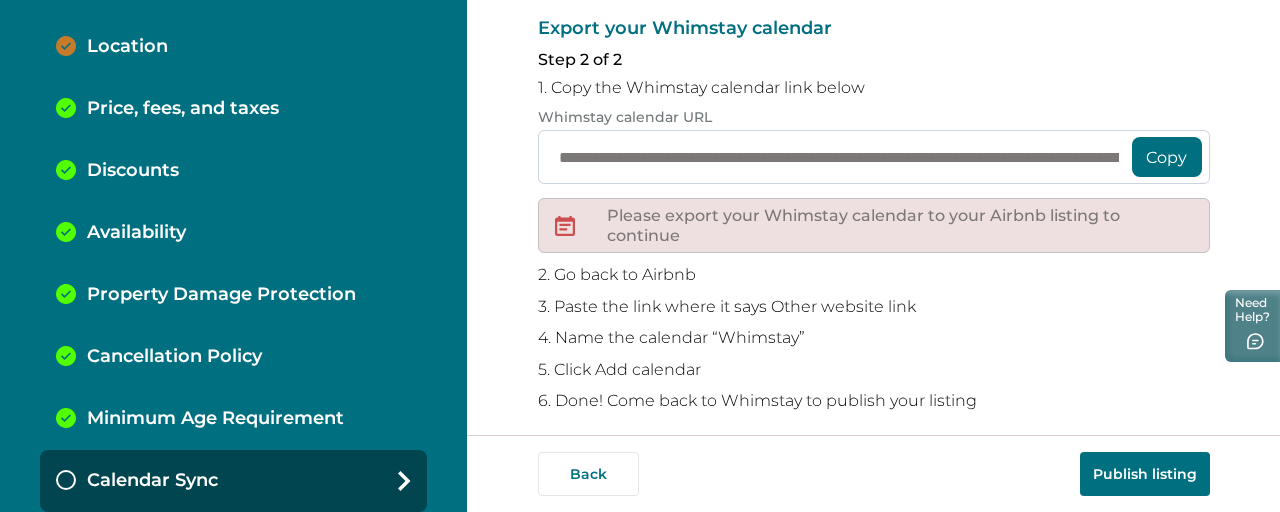 scroll, scrollTop: 566, scrollLeft: 0, axis: vertical 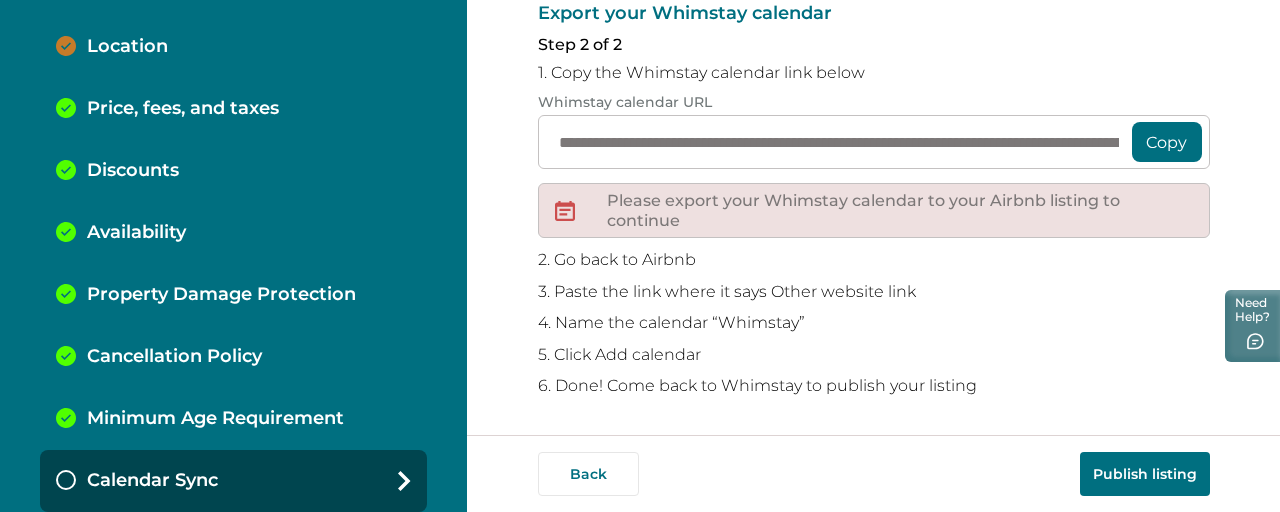 click on "Publish listing" at bounding box center [1145, 474] 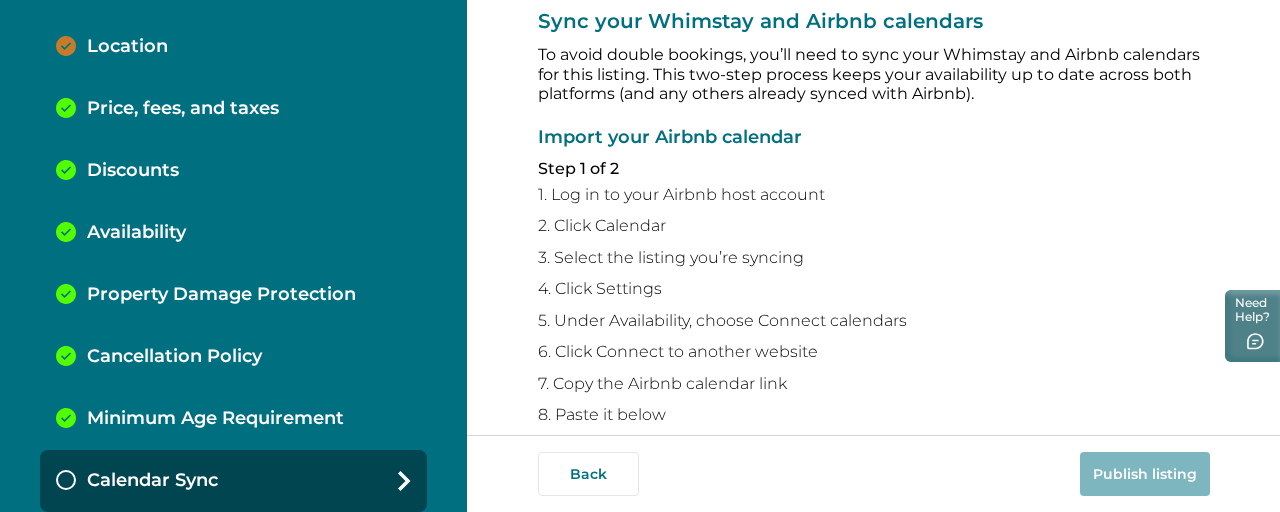 scroll, scrollTop: 0, scrollLeft: 0, axis: both 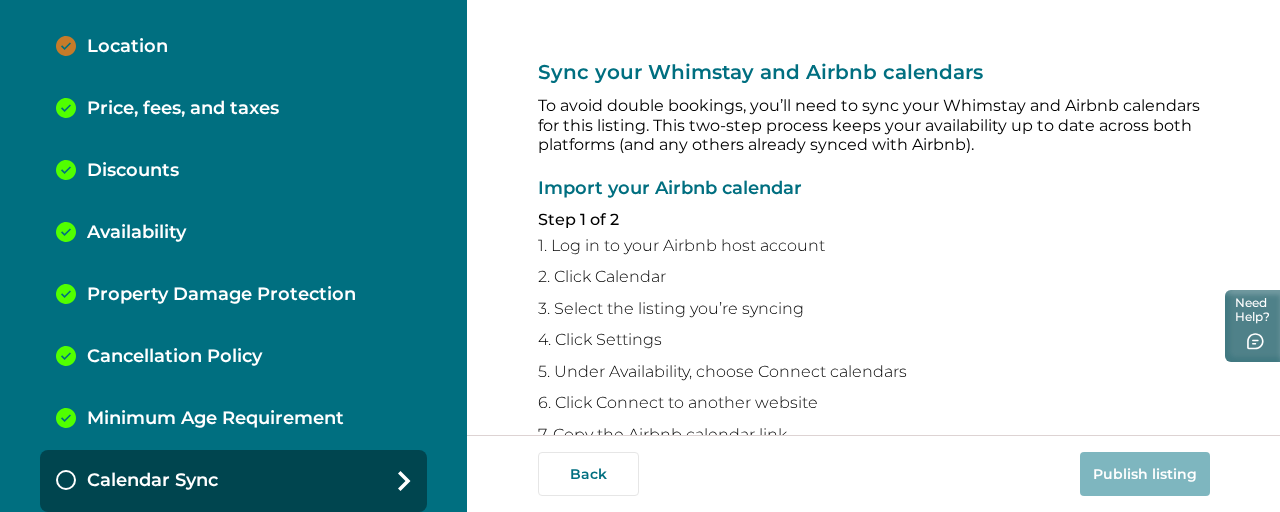 click on "Location" at bounding box center (127, 47) 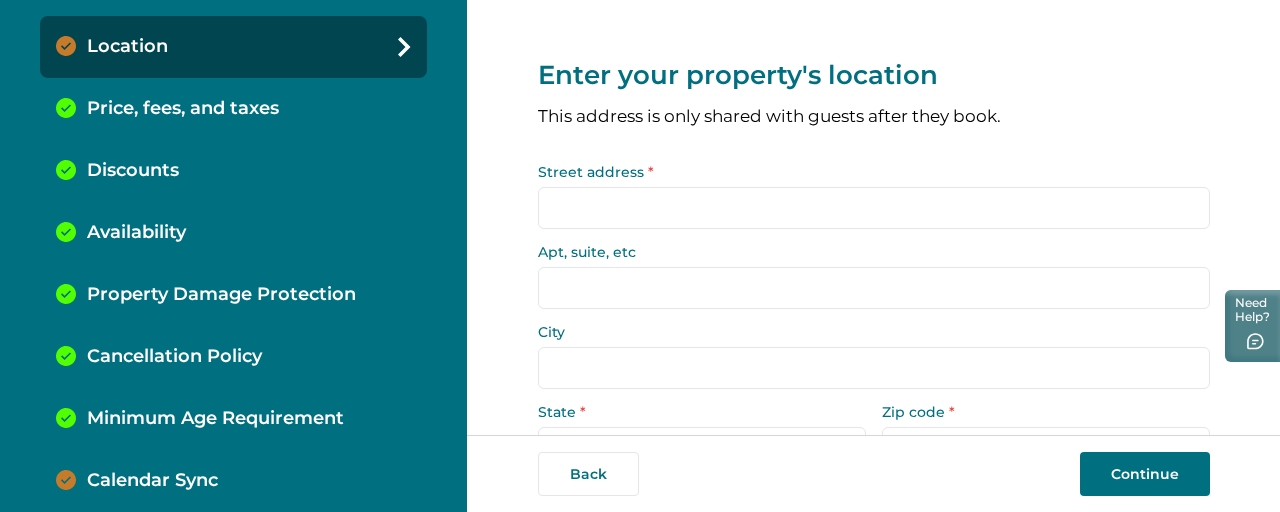 click on "Street address *" at bounding box center (874, 208) 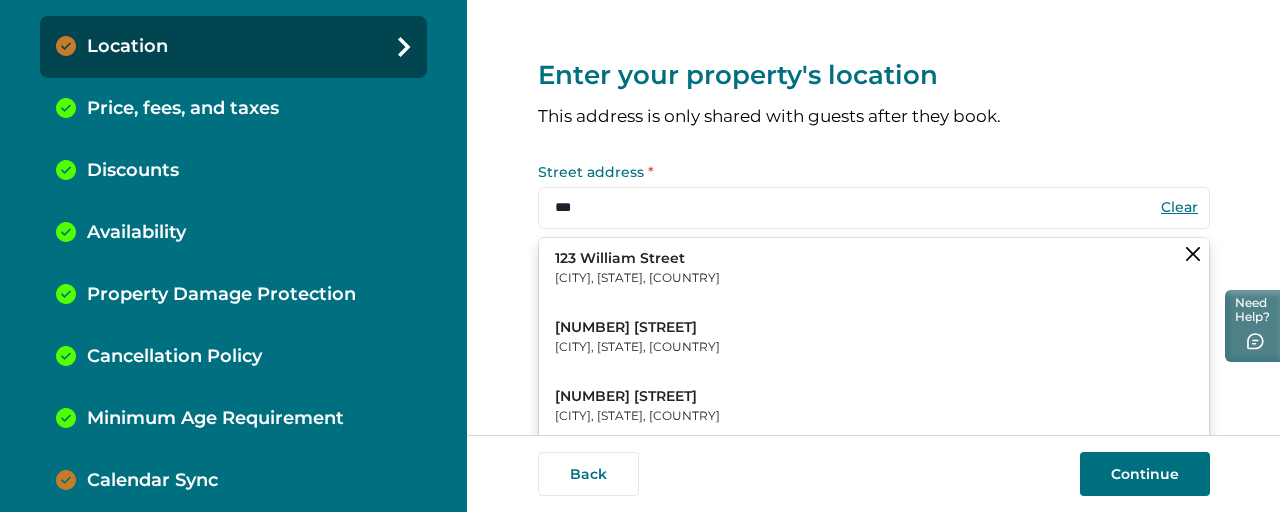 click on "[CITY], [STATE], [COUNTRY]" at bounding box center [637, 278] 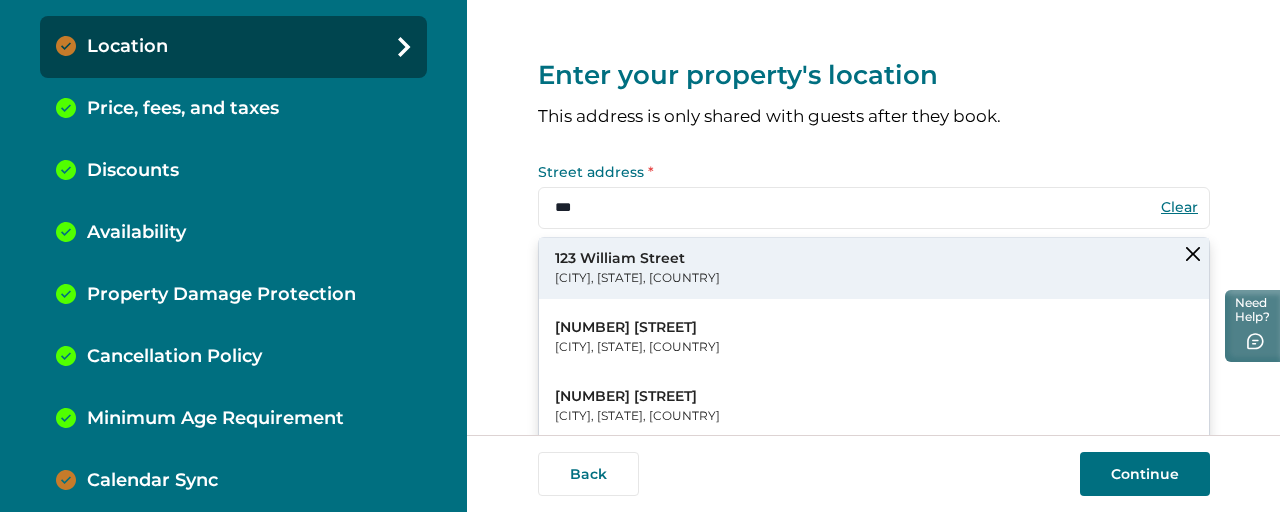 type on "**********" 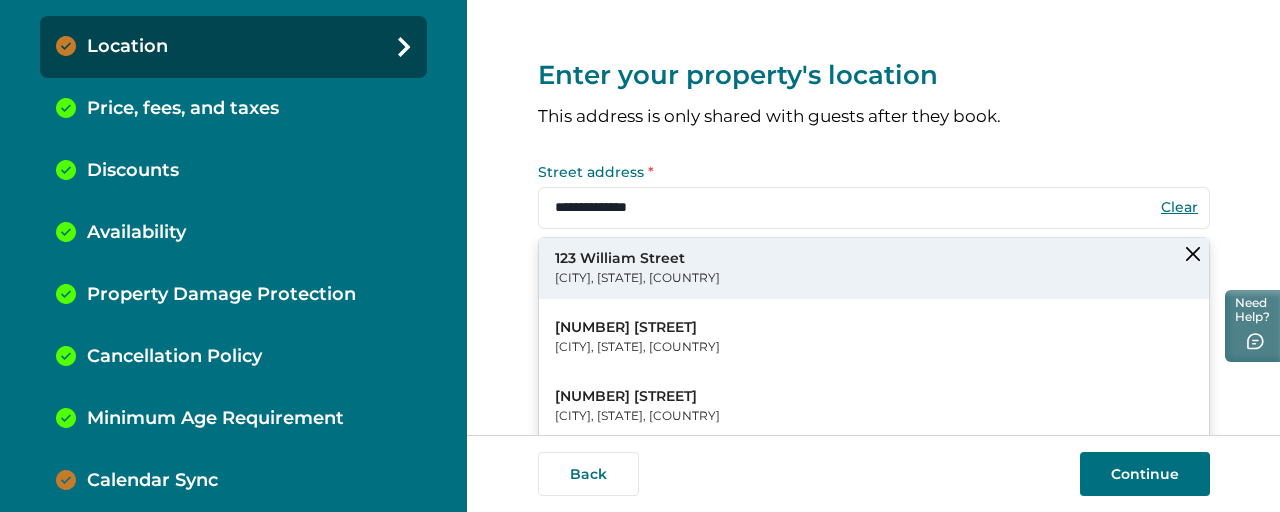 select on "**" 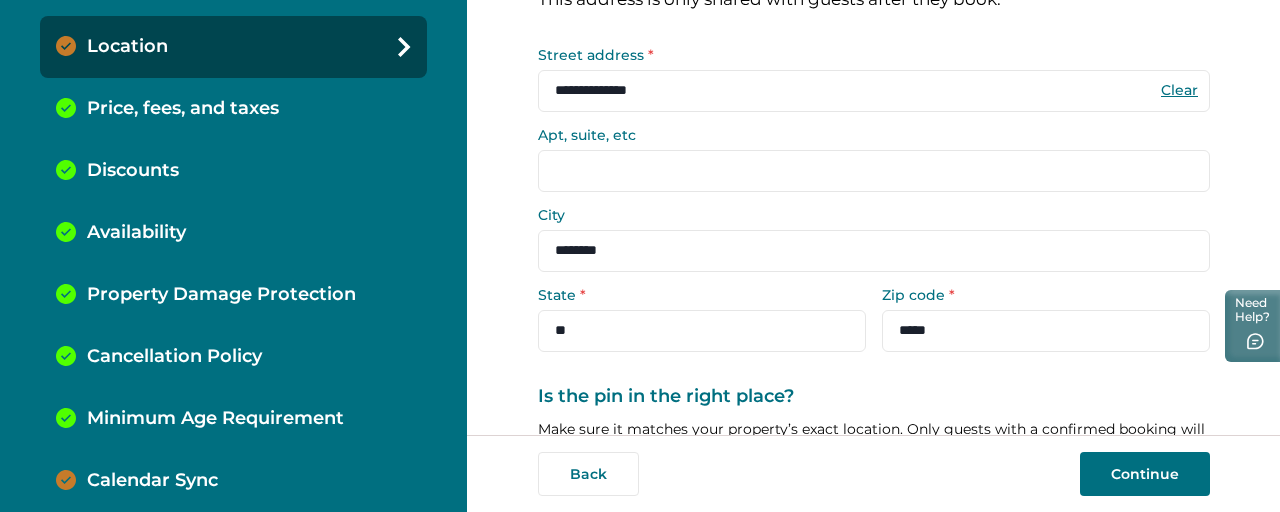 scroll, scrollTop: 101, scrollLeft: 0, axis: vertical 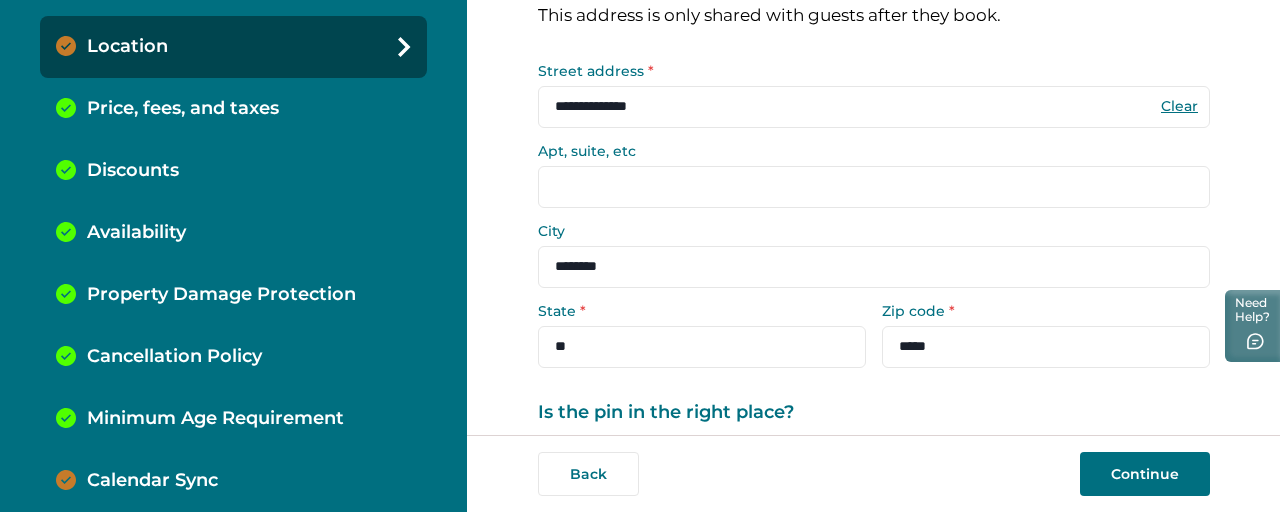 click on "Apt, suite, etc" at bounding box center [874, 187] 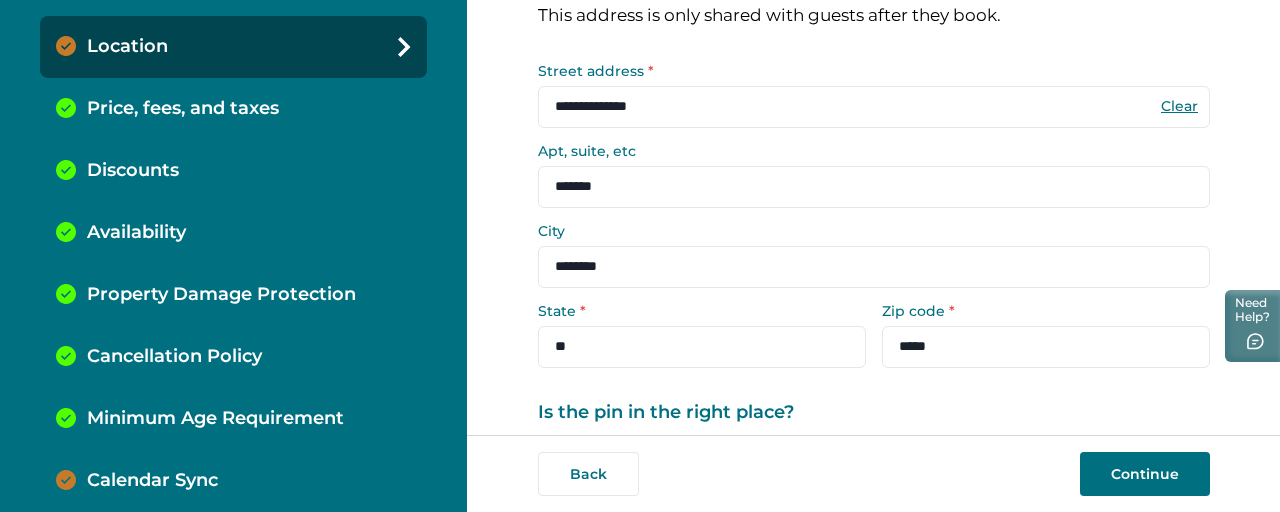 type on "*******" 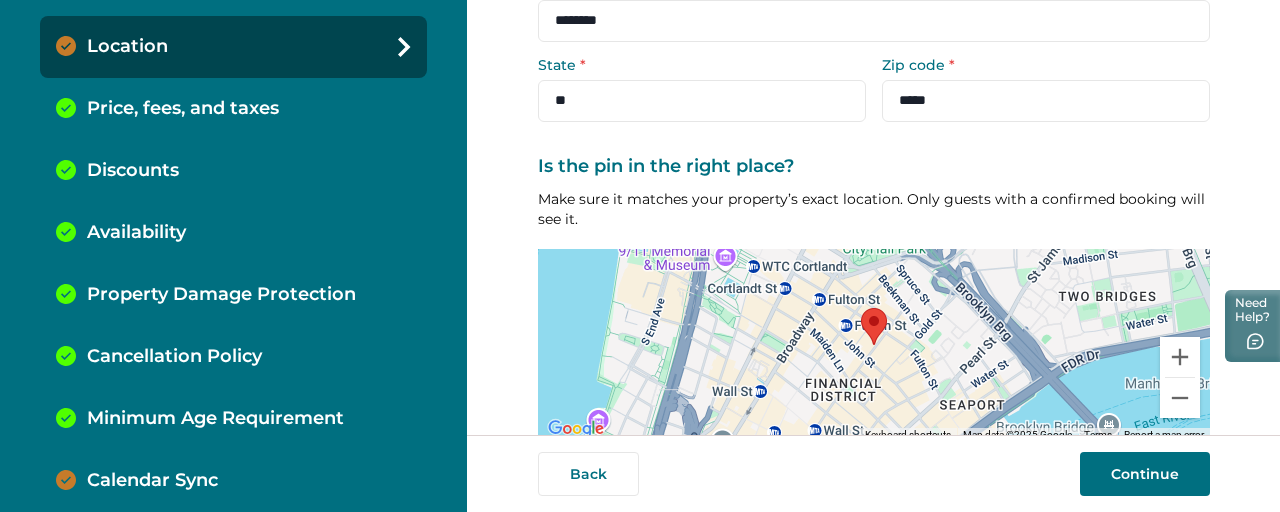 scroll, scrollTop: 437, scrollLeft: 0, axis: vertical 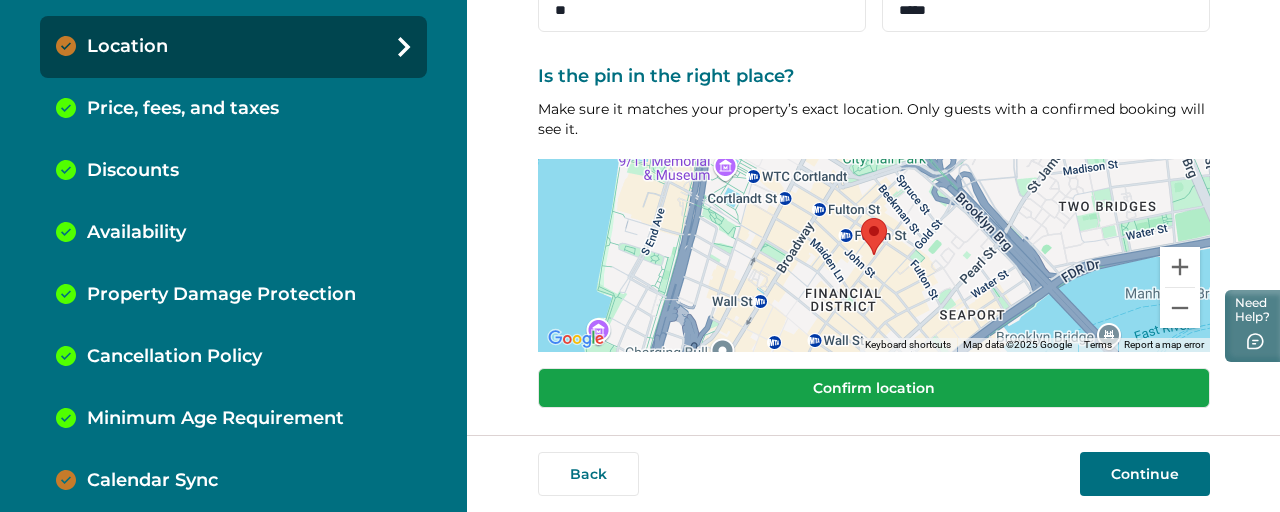 click on "Confirm location" at bounding box center (874, 388) 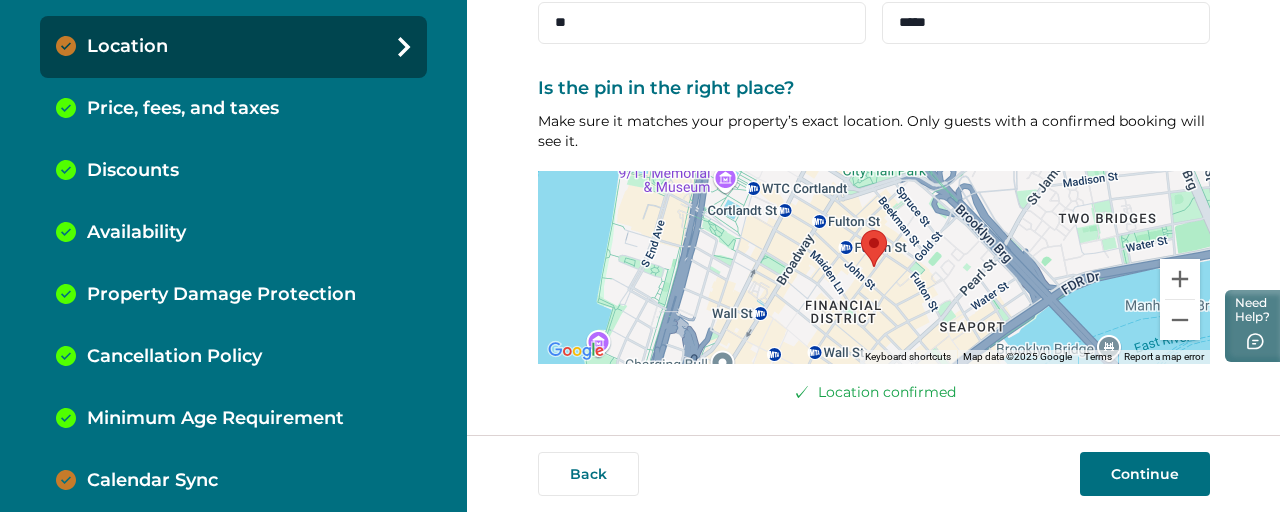 scroll, scrollTop: 424, scrollLeft: 0, axis: vertical 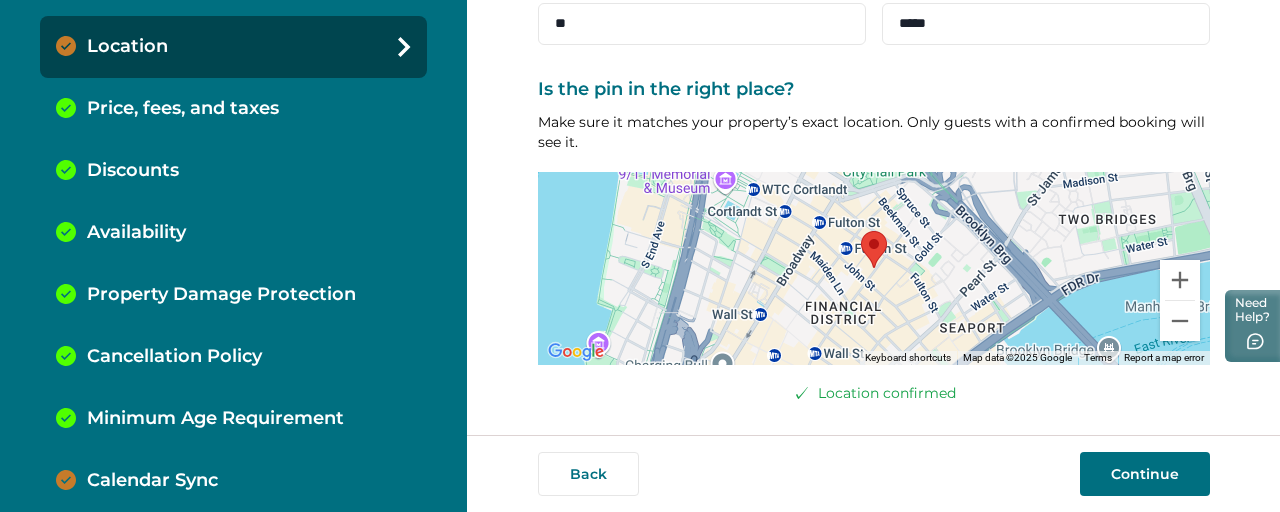click on "Continue" at bounding box center (1145, 474) 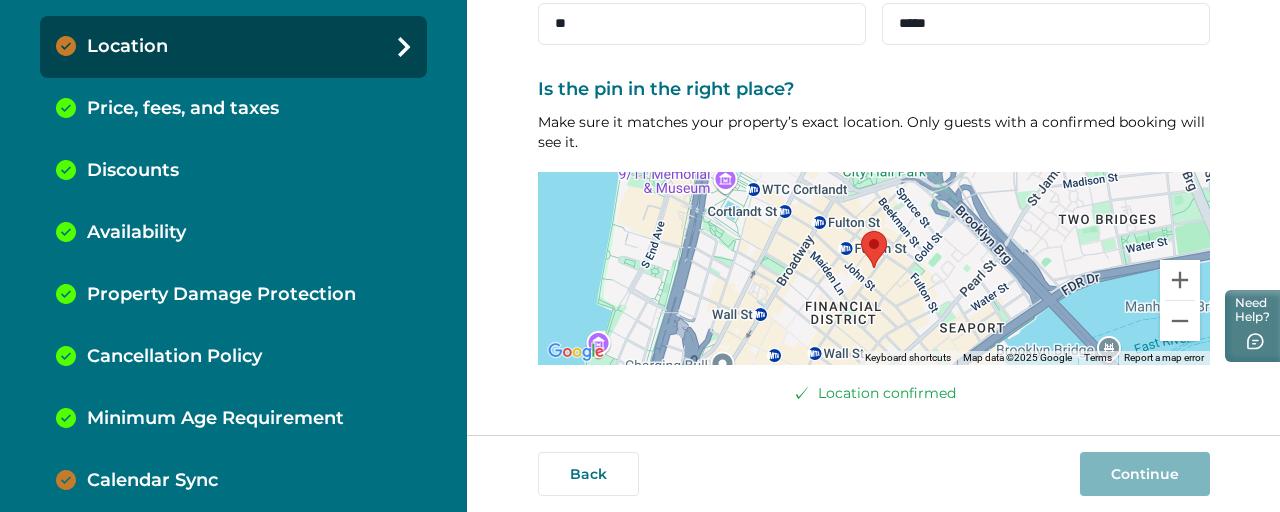 scroll, scrollTop: 0, scrollLeft: 0, axis: both 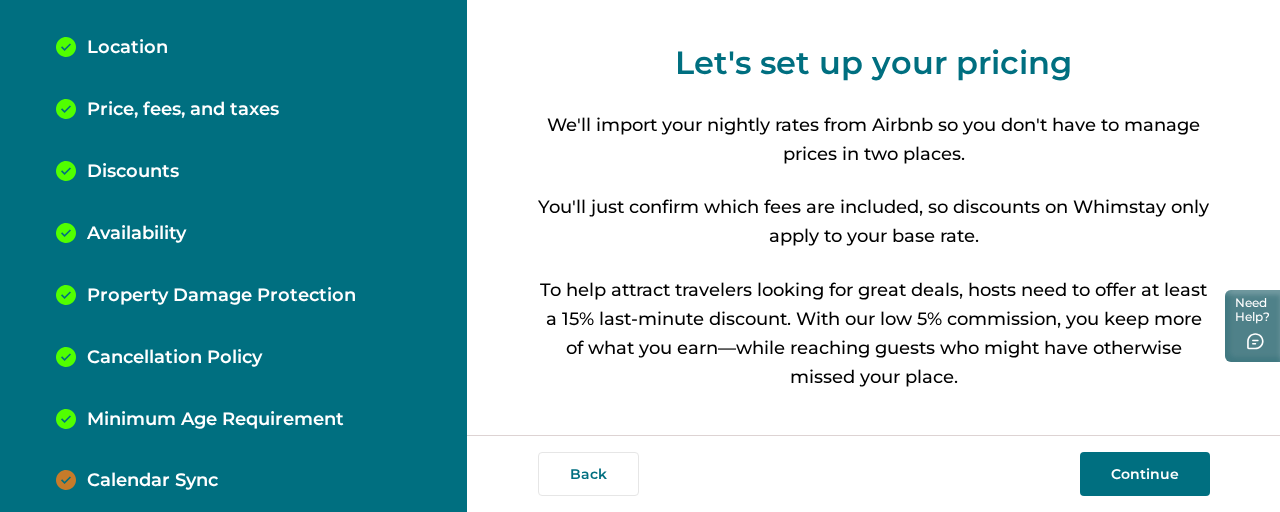 click on "Calendar Sync" at bounding box center [152, 481] 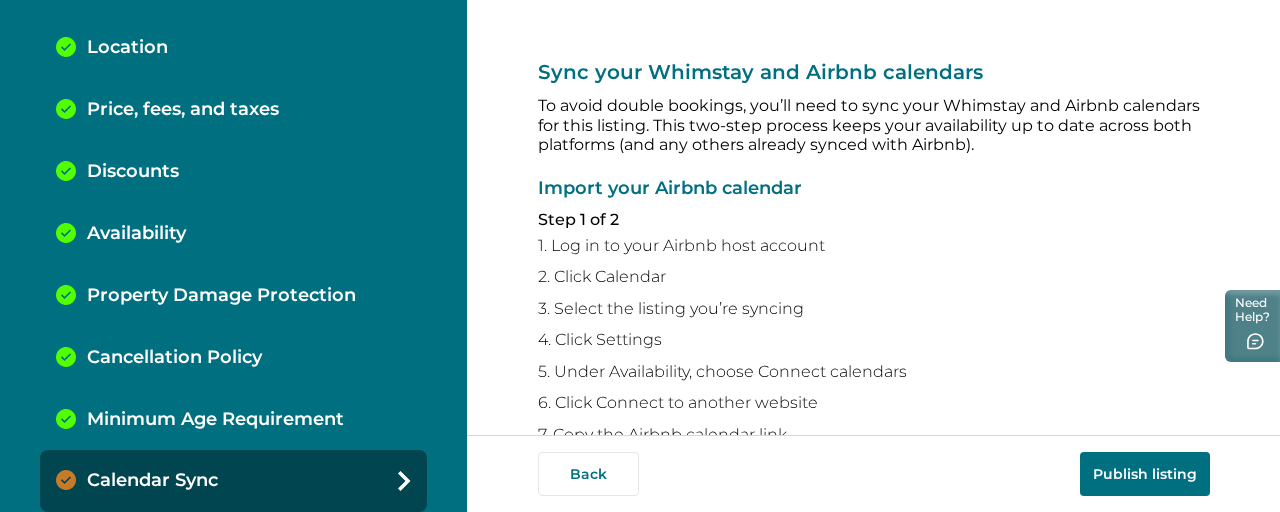 scroll, scrollTop: 414, scrollLeft: 0, axis: vertical 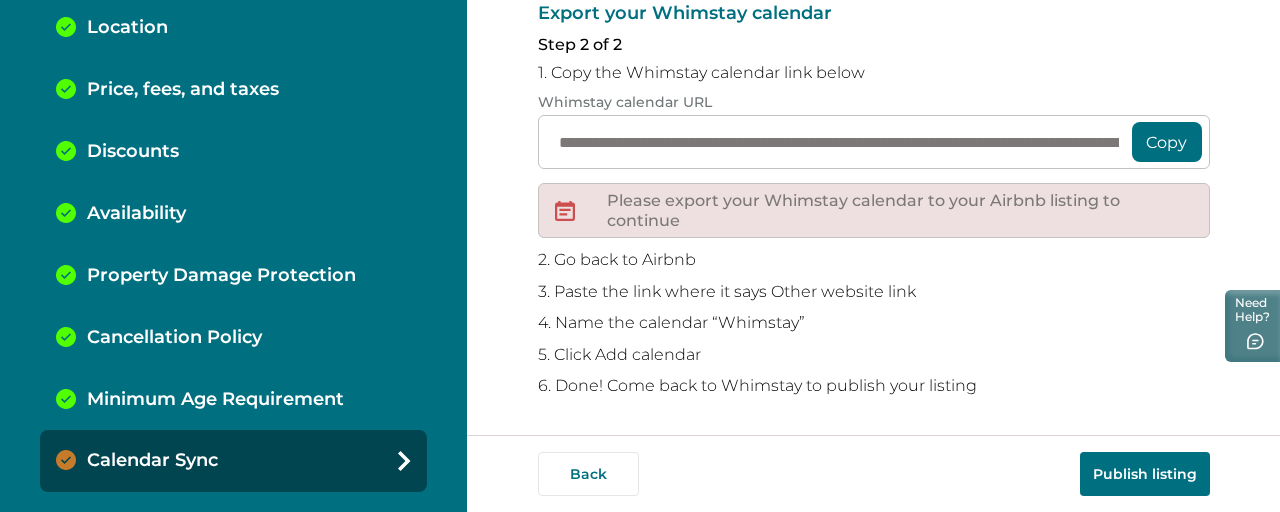 click on "Publish listing" at bounding box center (1145, 474) 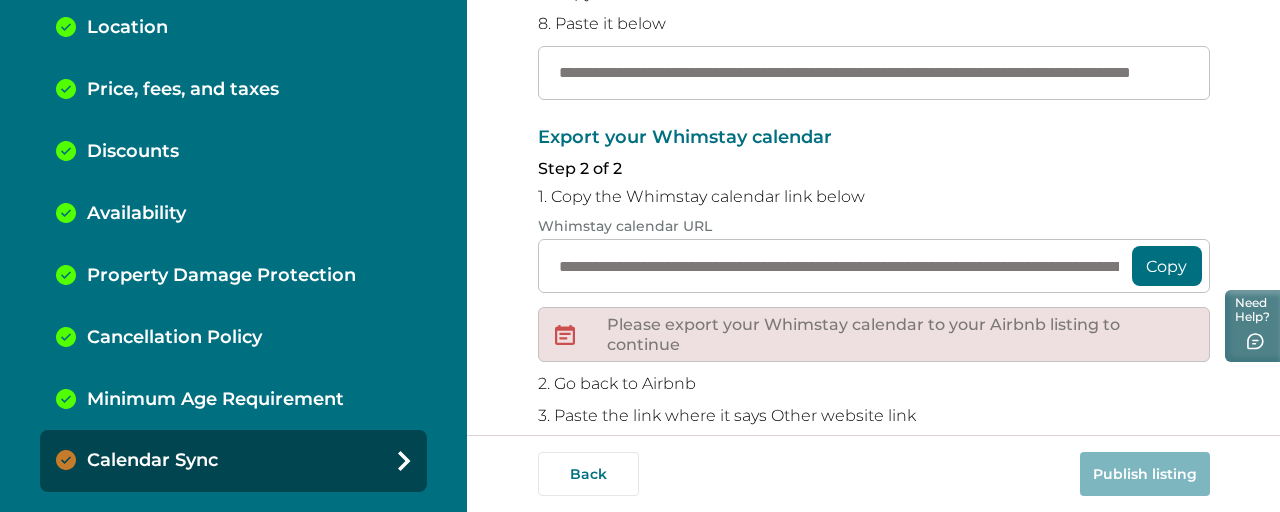 scroll, scrollTop: 441, scrollLeft: 0, axis: vertical 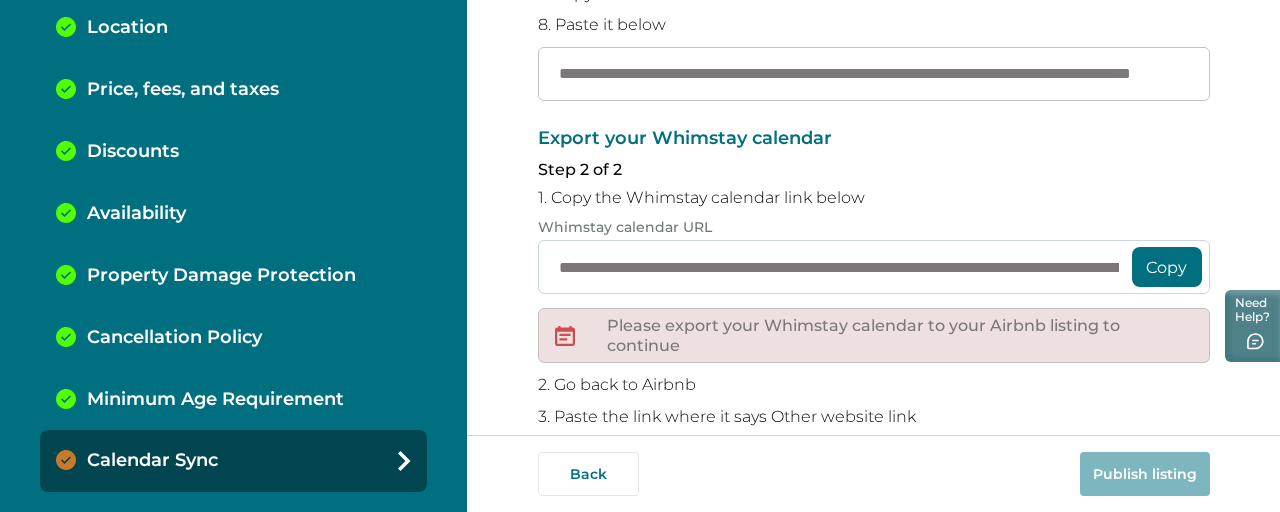 click on "**********" at bounding box center (874, 267) 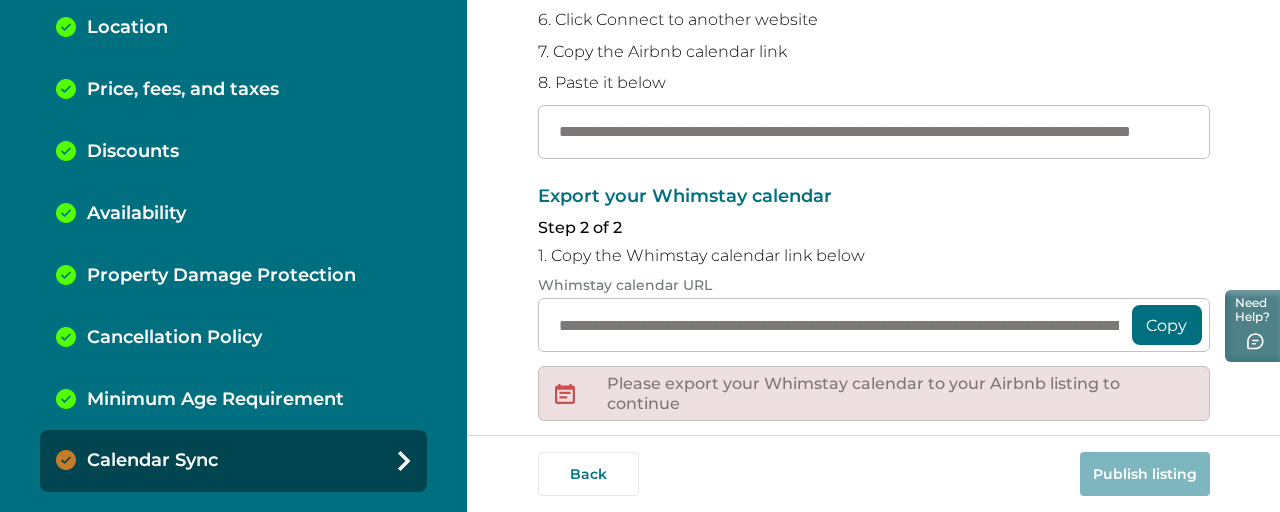 scroll, scrollTop: 382, scrollLeft: 0, axis: vertical 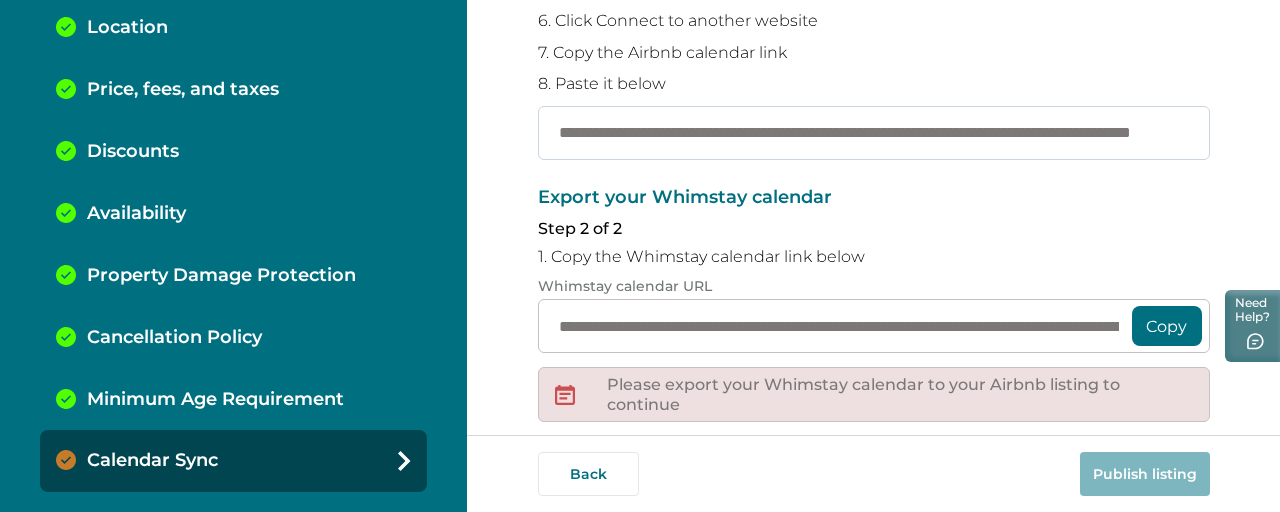 click on "**********" at bounding box center (874, 133) 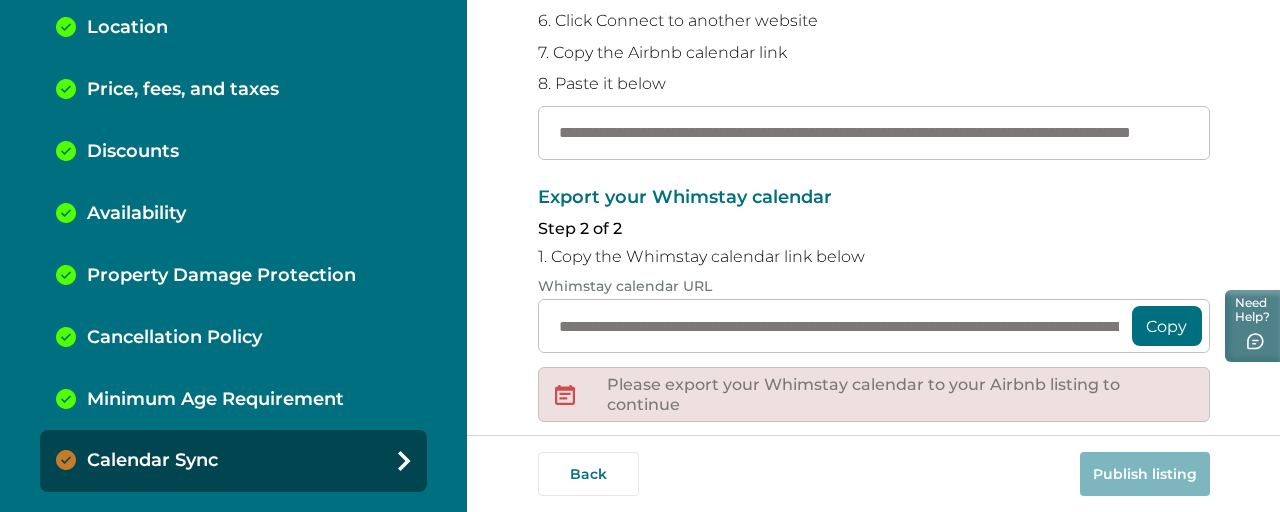 scroll, scrollTop: 566, scrollLeft: 0, axis: vertical 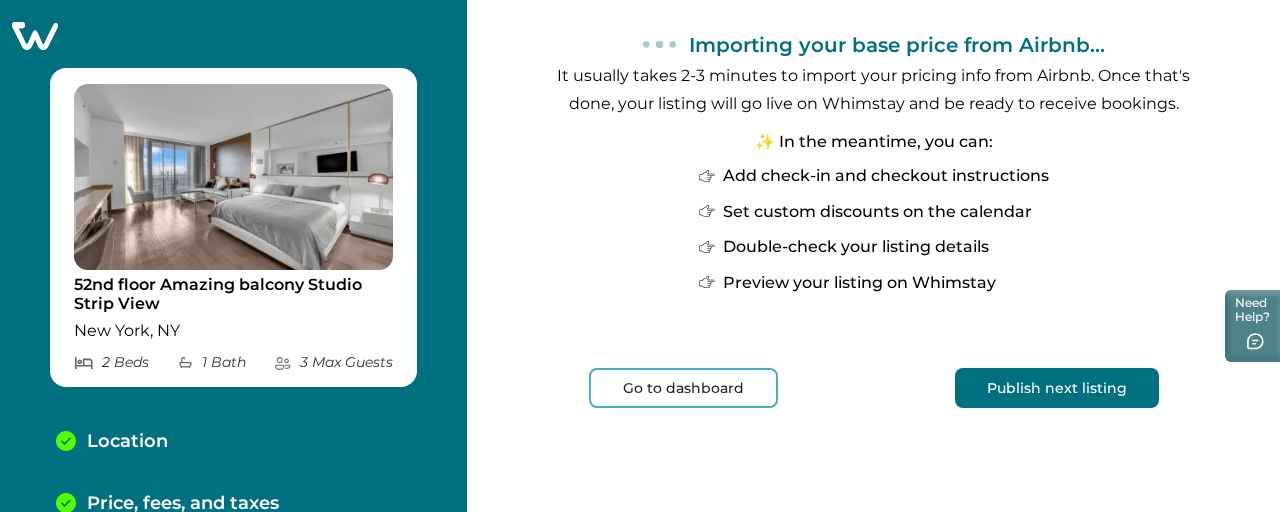 click 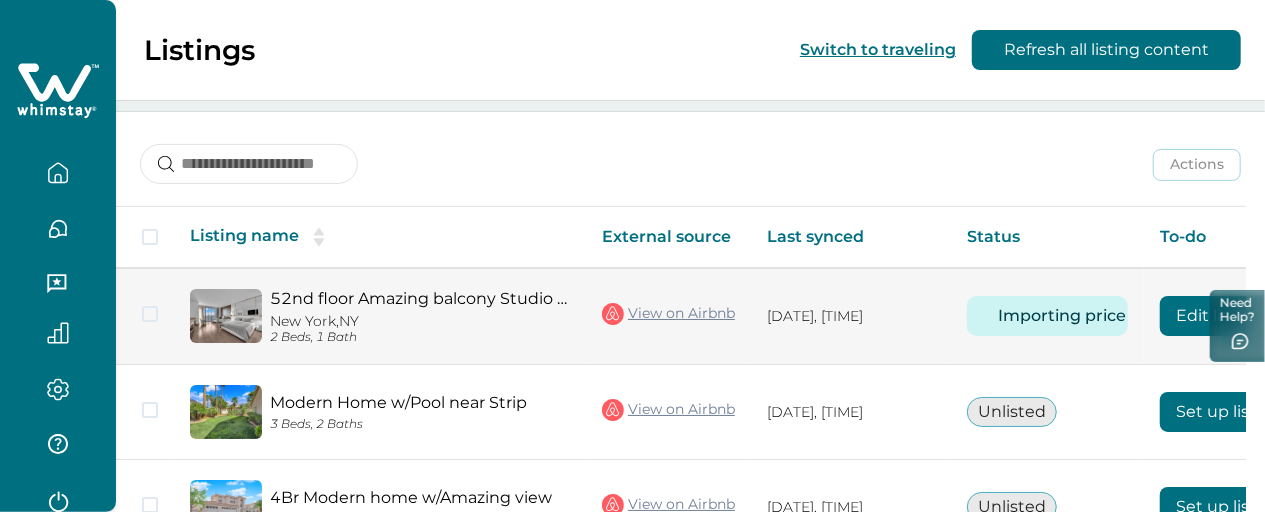 scroll, scrollTop: 247, scrollLeft: 0, axis: vertical 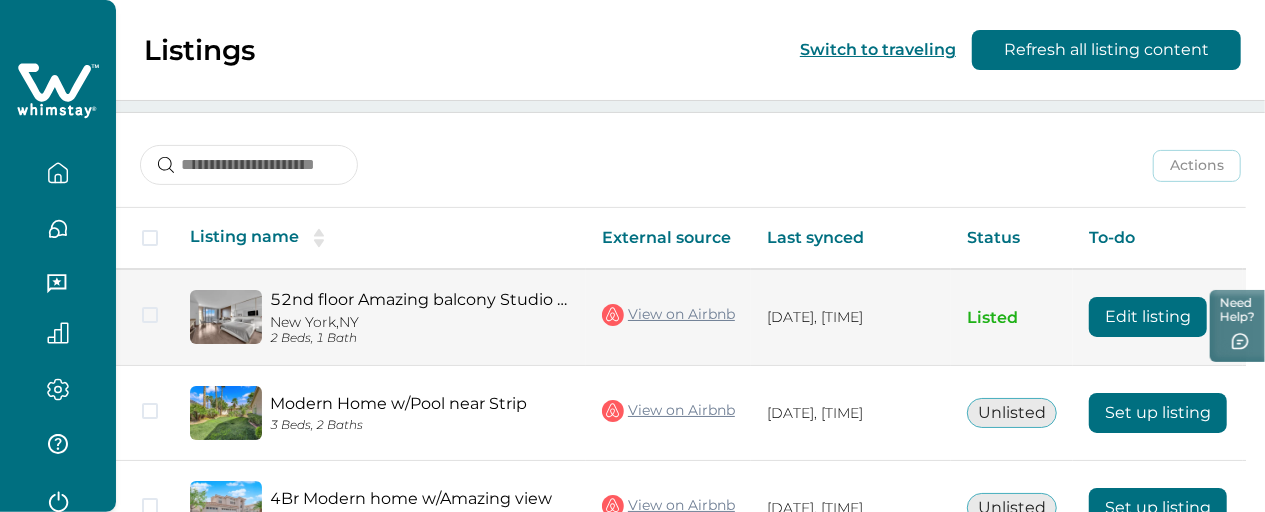 click on "Edit listing" at bounding box center (1148, 317) 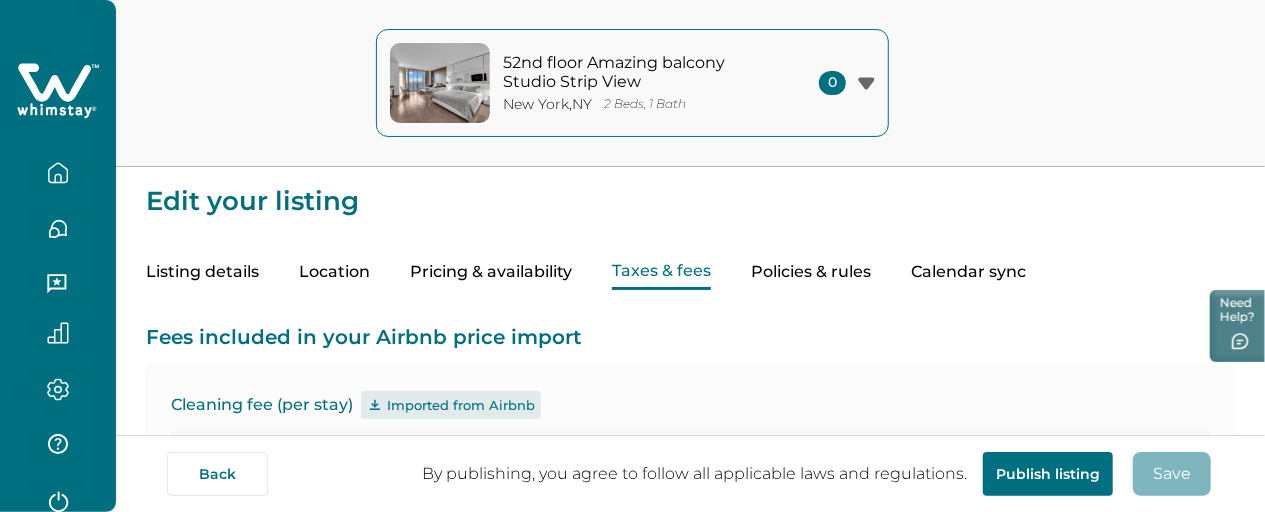 type on "***" 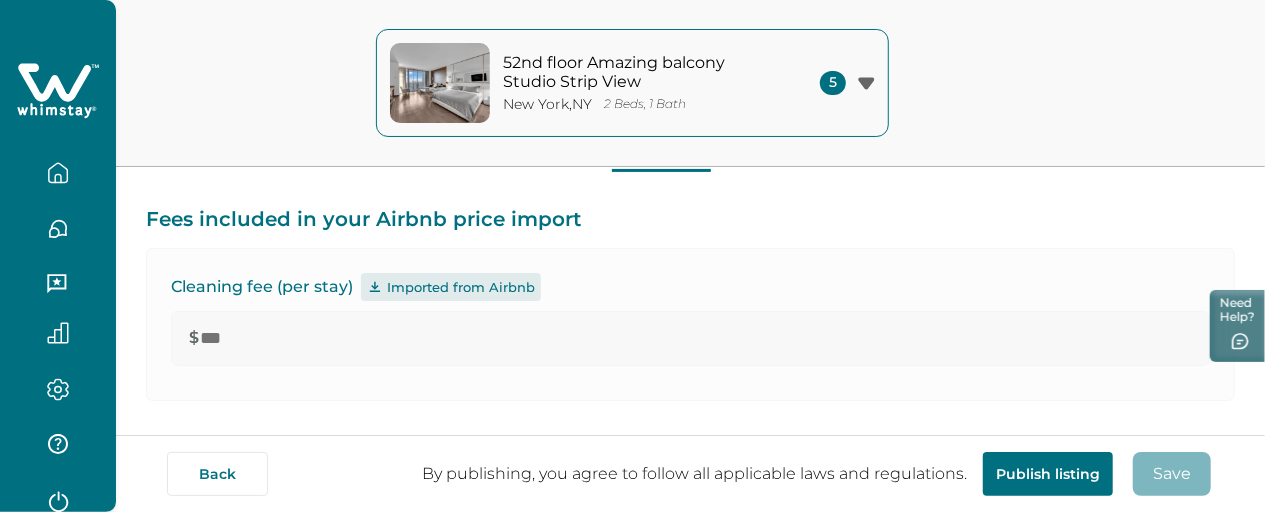 type on "**" 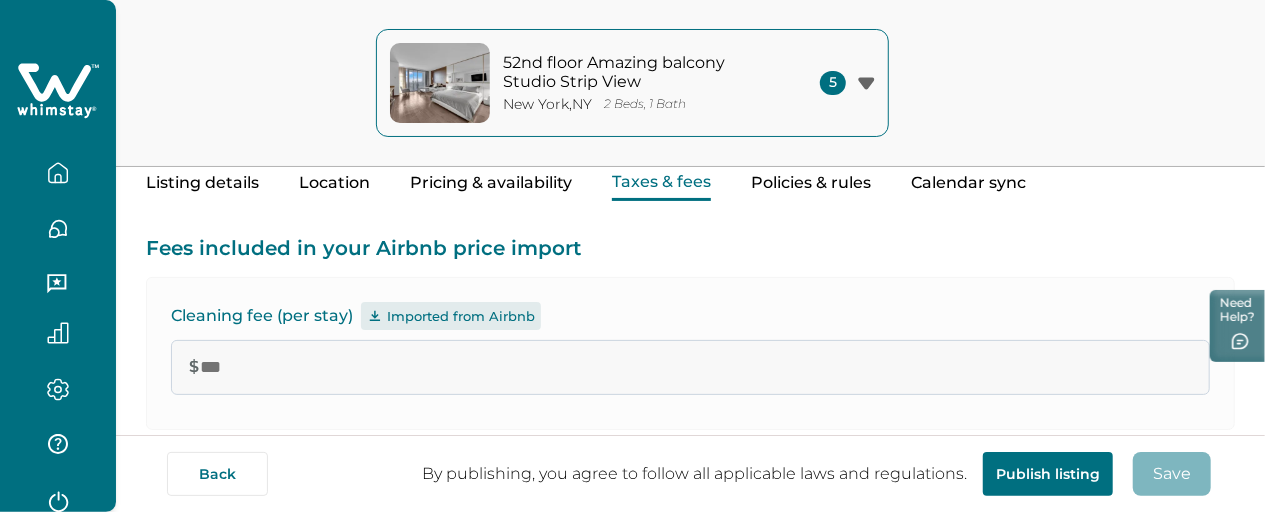 scroll, scrollTop: 0, scrollLeft: 0, axis: both 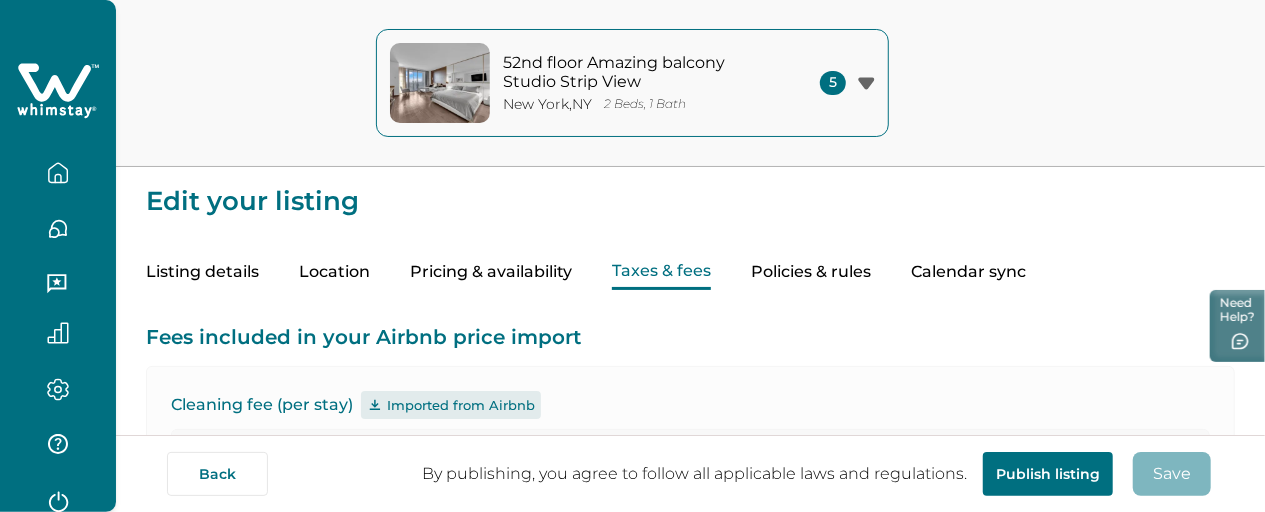 click on "Pricing & availability" at bounding box center (491, 272) 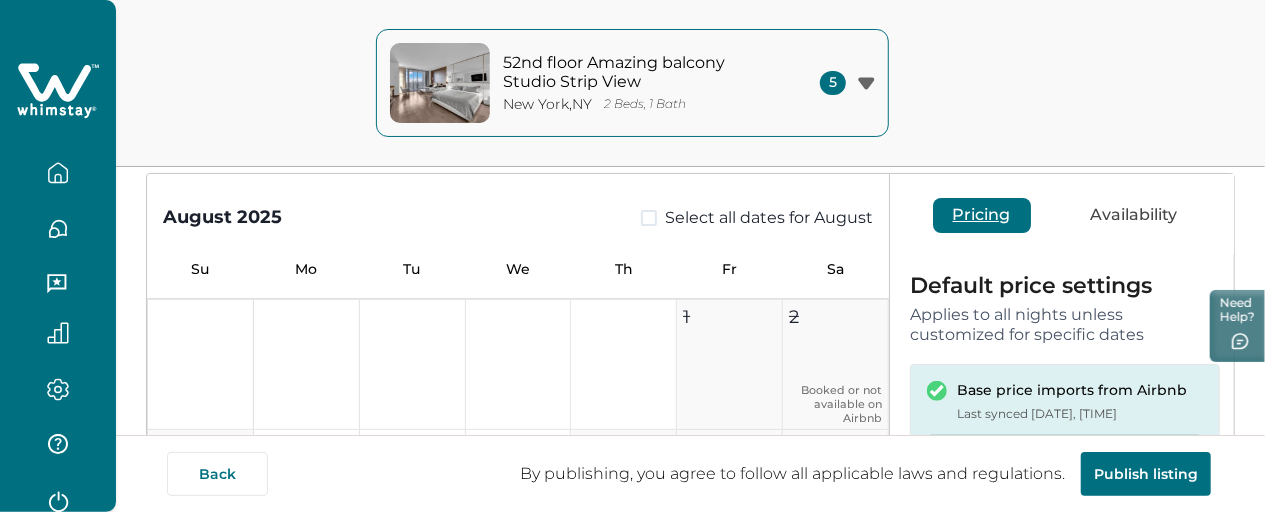scroll, scrollTop: 199, scrollLeft: 0, axis: vertical 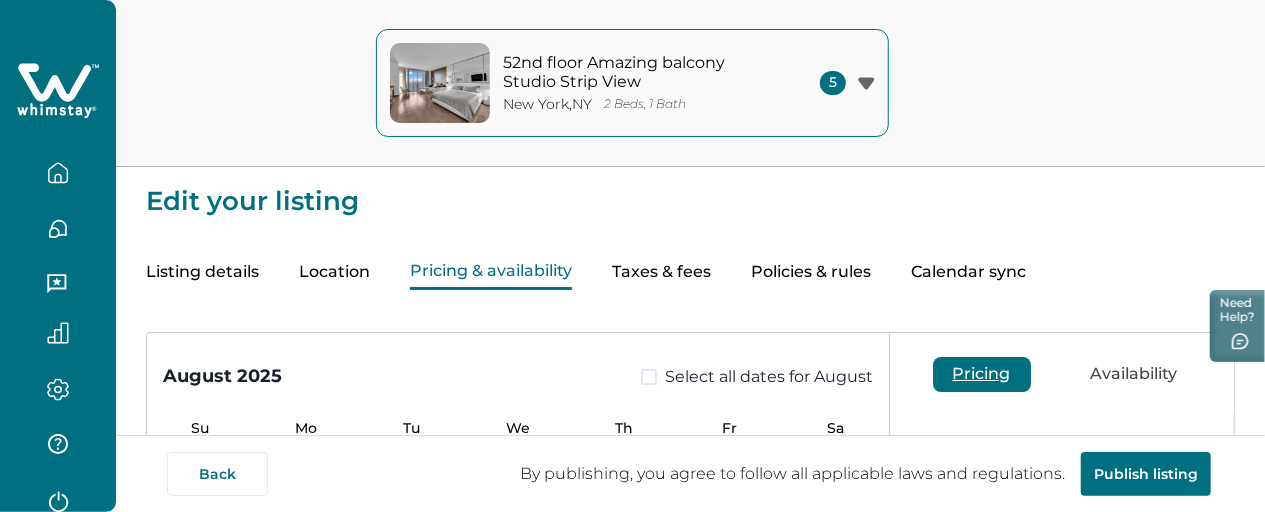 click on "Taxes & fees" at bounding box center (661, 272) 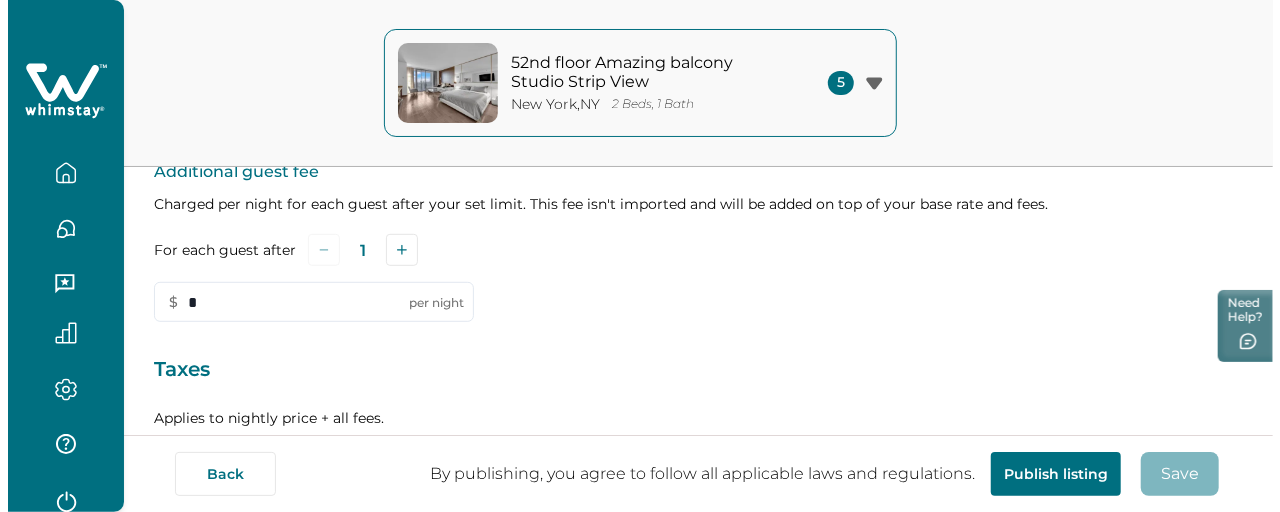 scroll, scrollTop: 665, scrollLeft: 0, axis: vertical 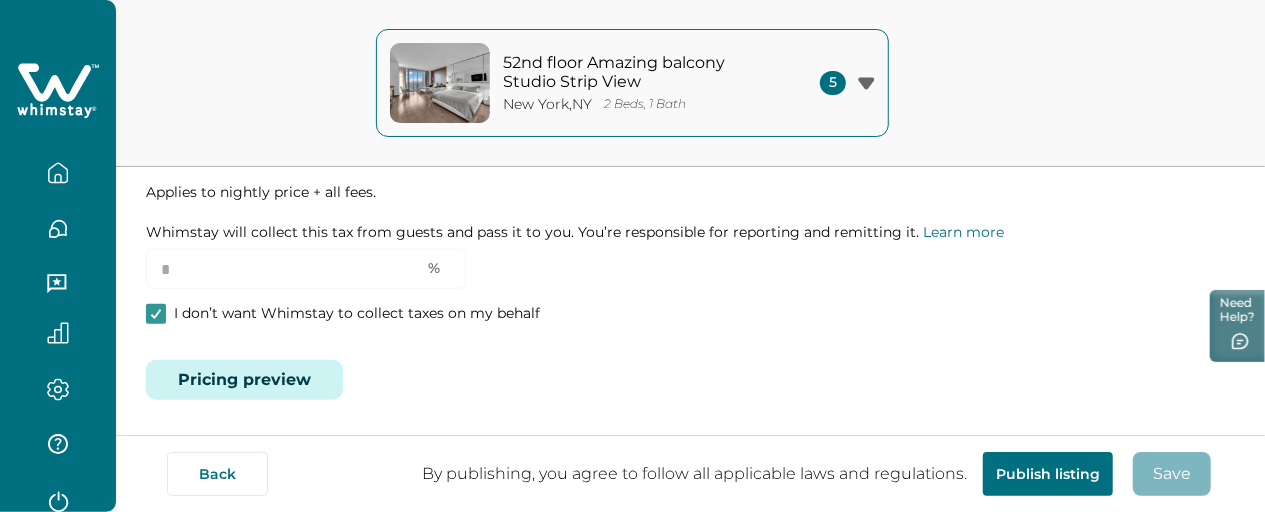 click on "Pricing preview" at bounding box center (244, 380) 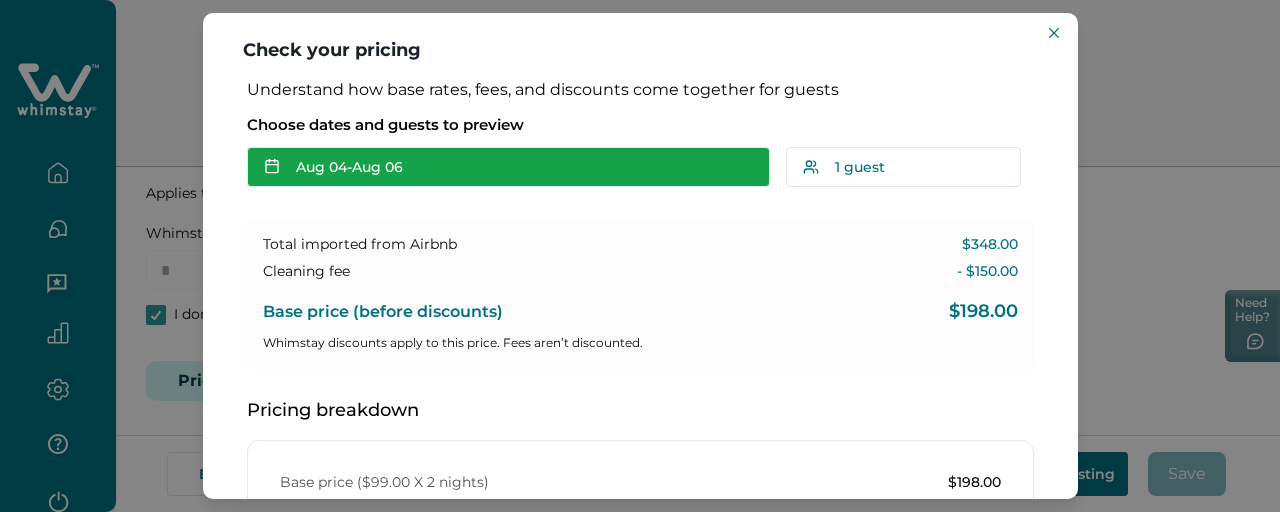 click on "Aug 04  -  Aug 06" at bounding box center (508, 167) 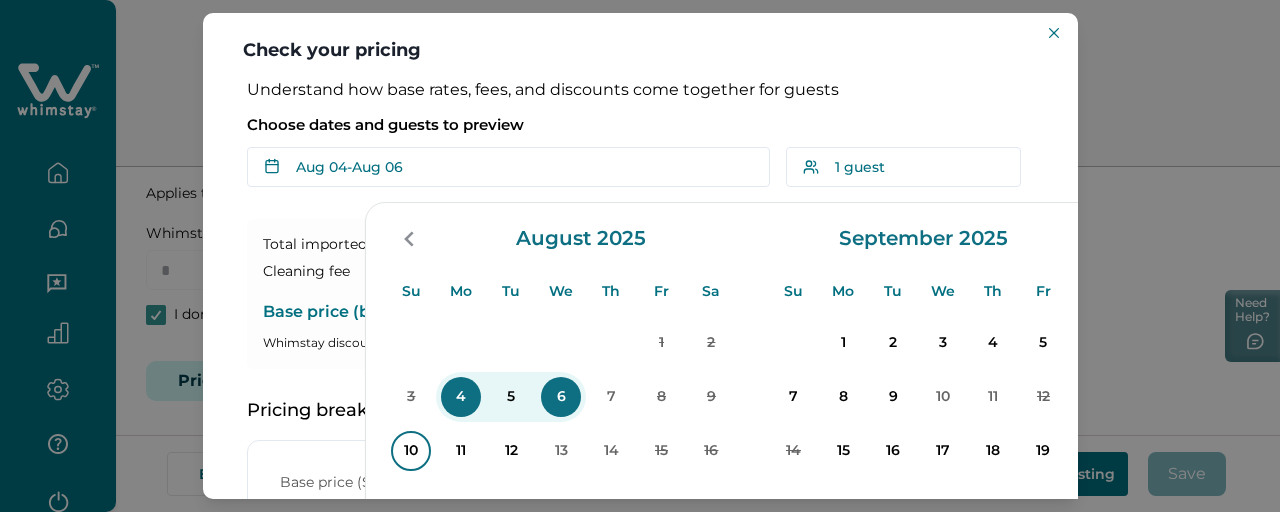 click on "10" at bounding box center [411, 451] 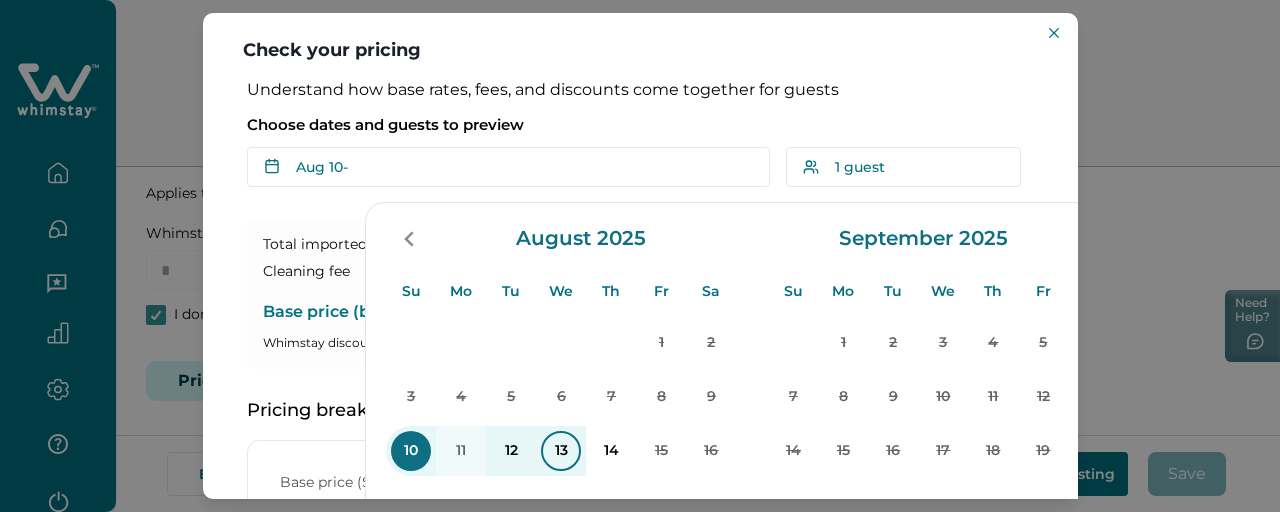 click on "13" at bounding box center (561, 451) 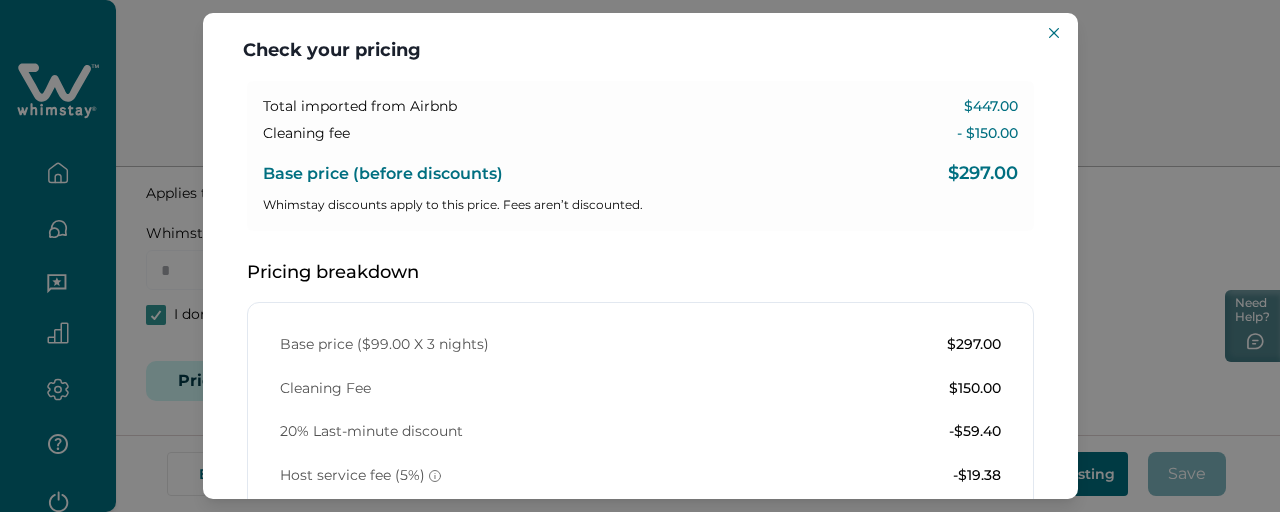scroll, scrollTop: 0, scrollLeft: 0, axis: both 